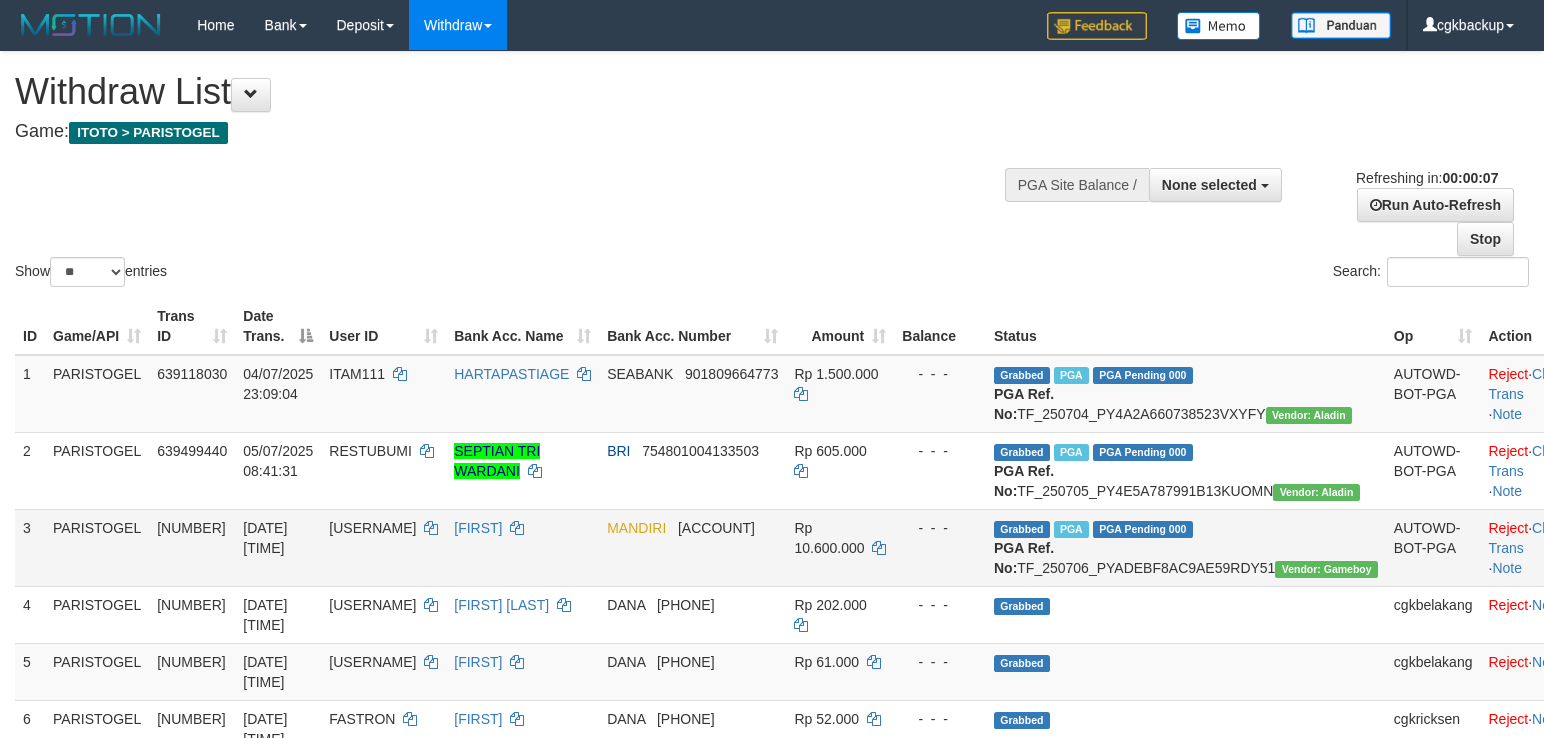 scroll, scrollTop: 397, scrollLeft: 0, axis: vertical 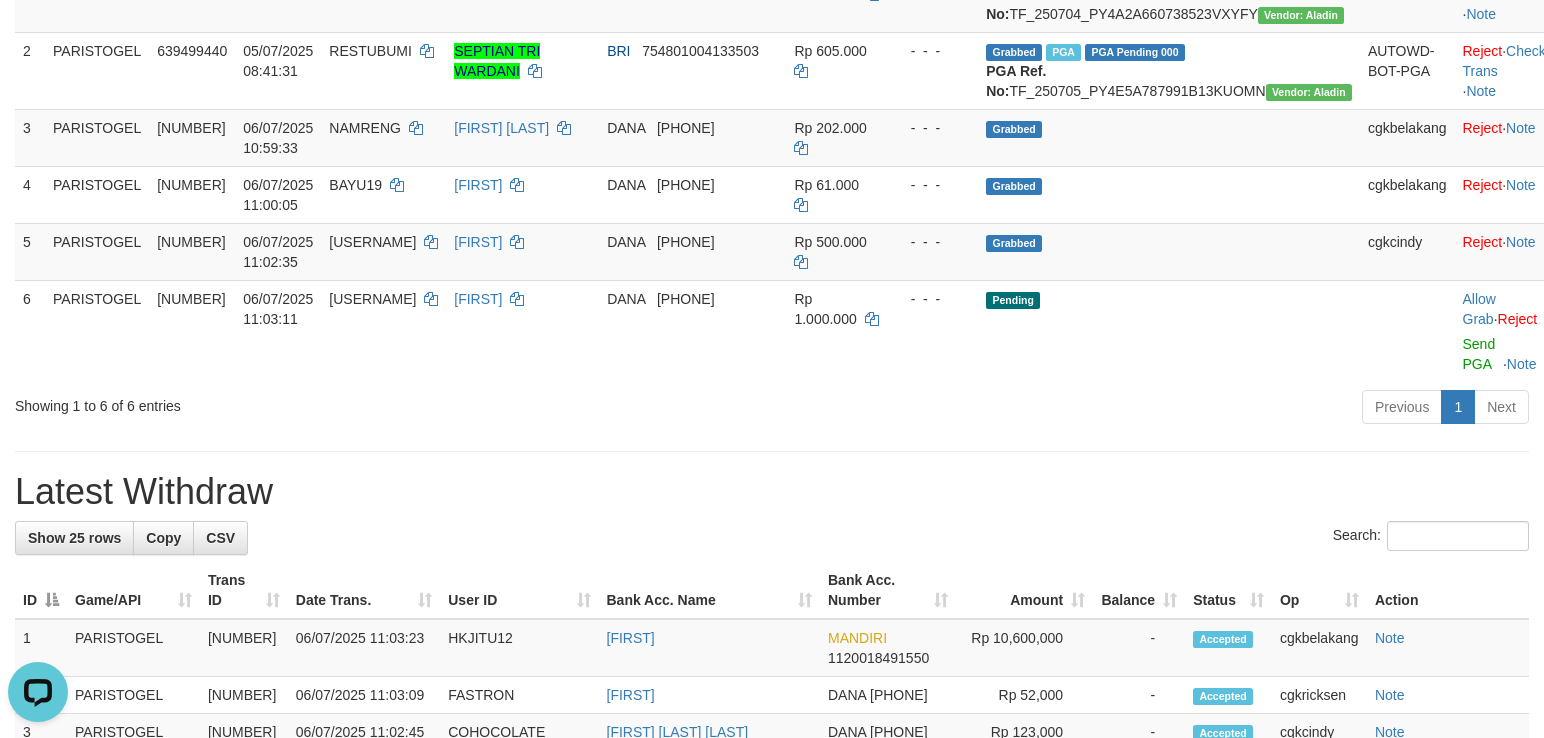 click on "Previous 1 Next" at bounding box center (1093, 409) 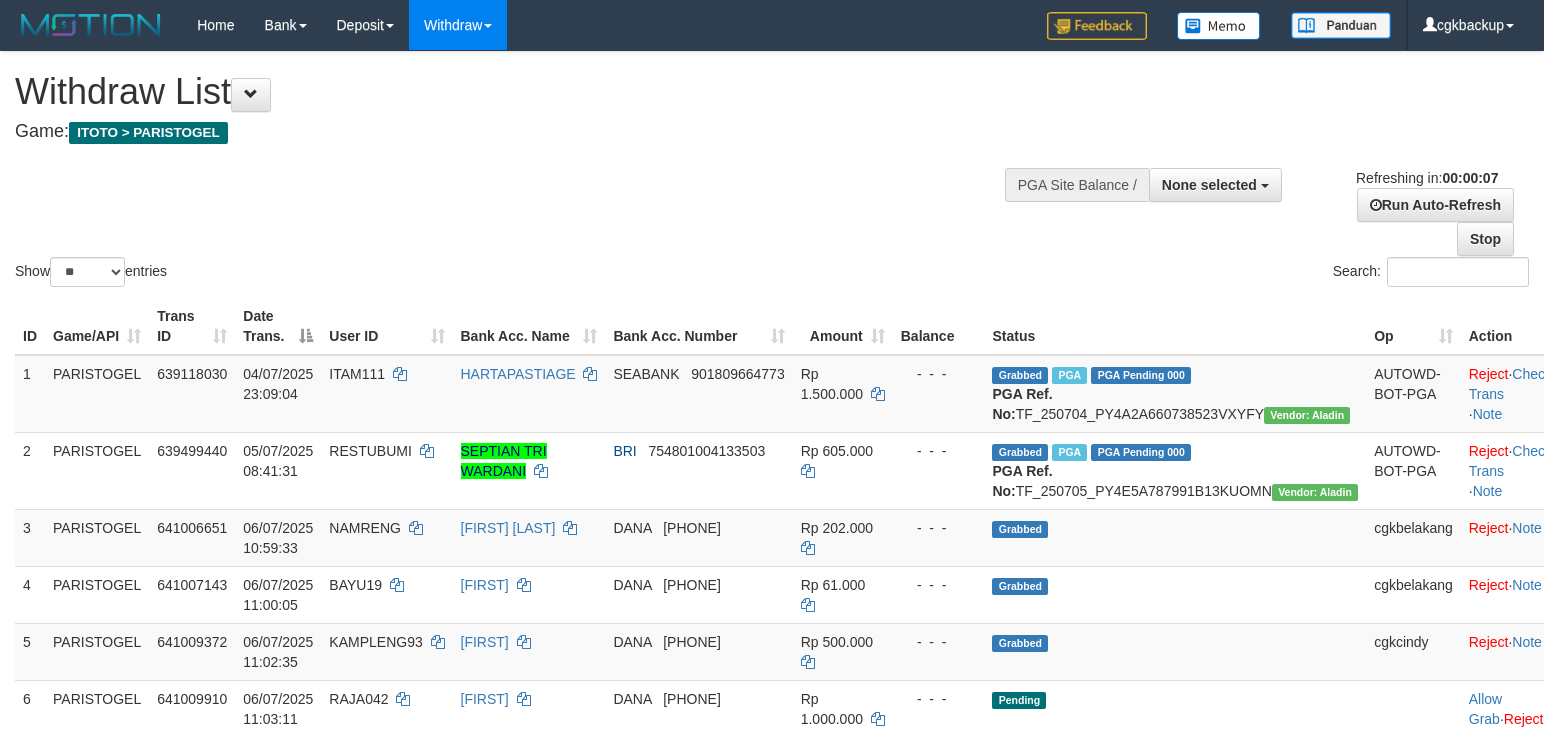scroll, scrollTop: 400, scrollLeft: 0, axis: vertical 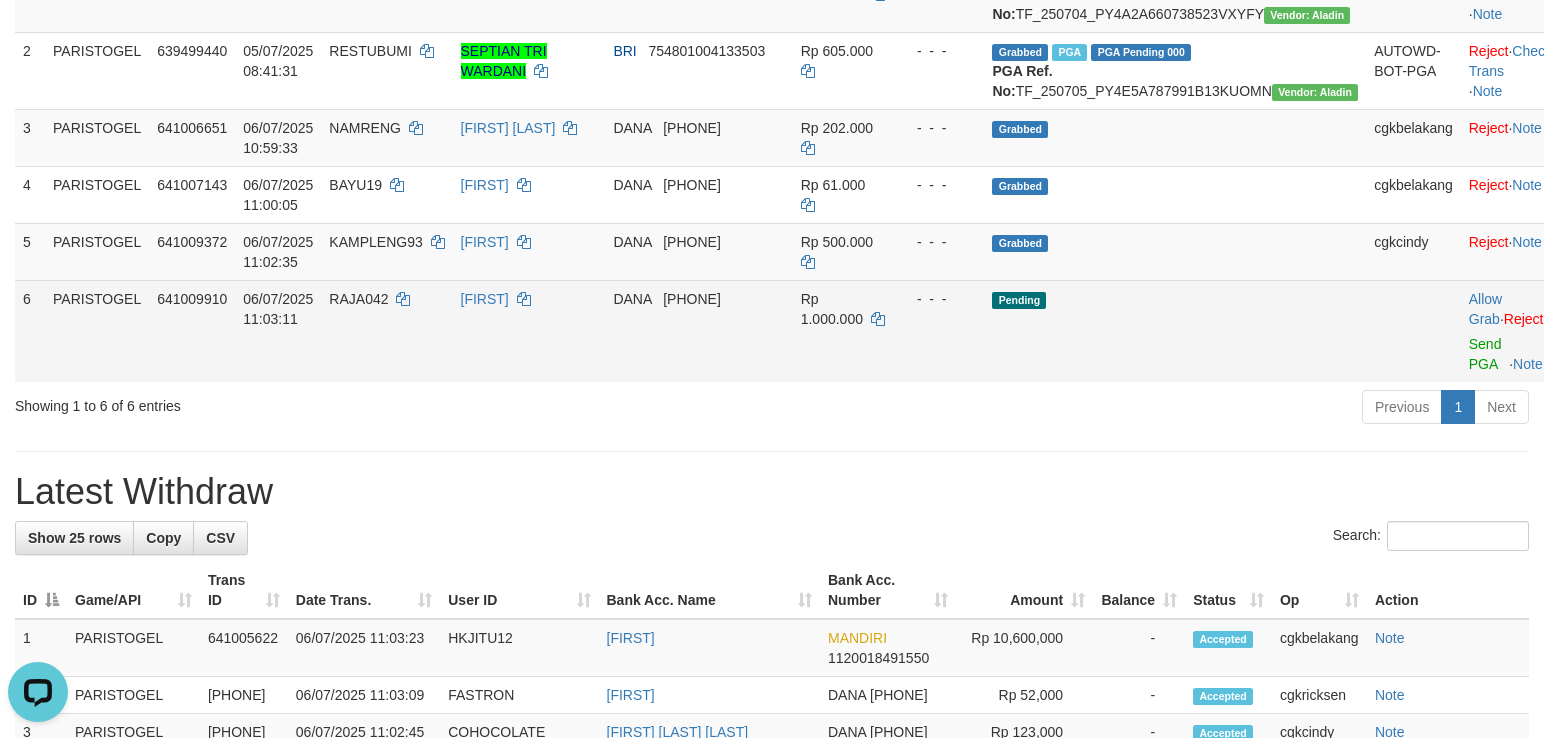 click on "Pending" at bounding box center (1175, 70) 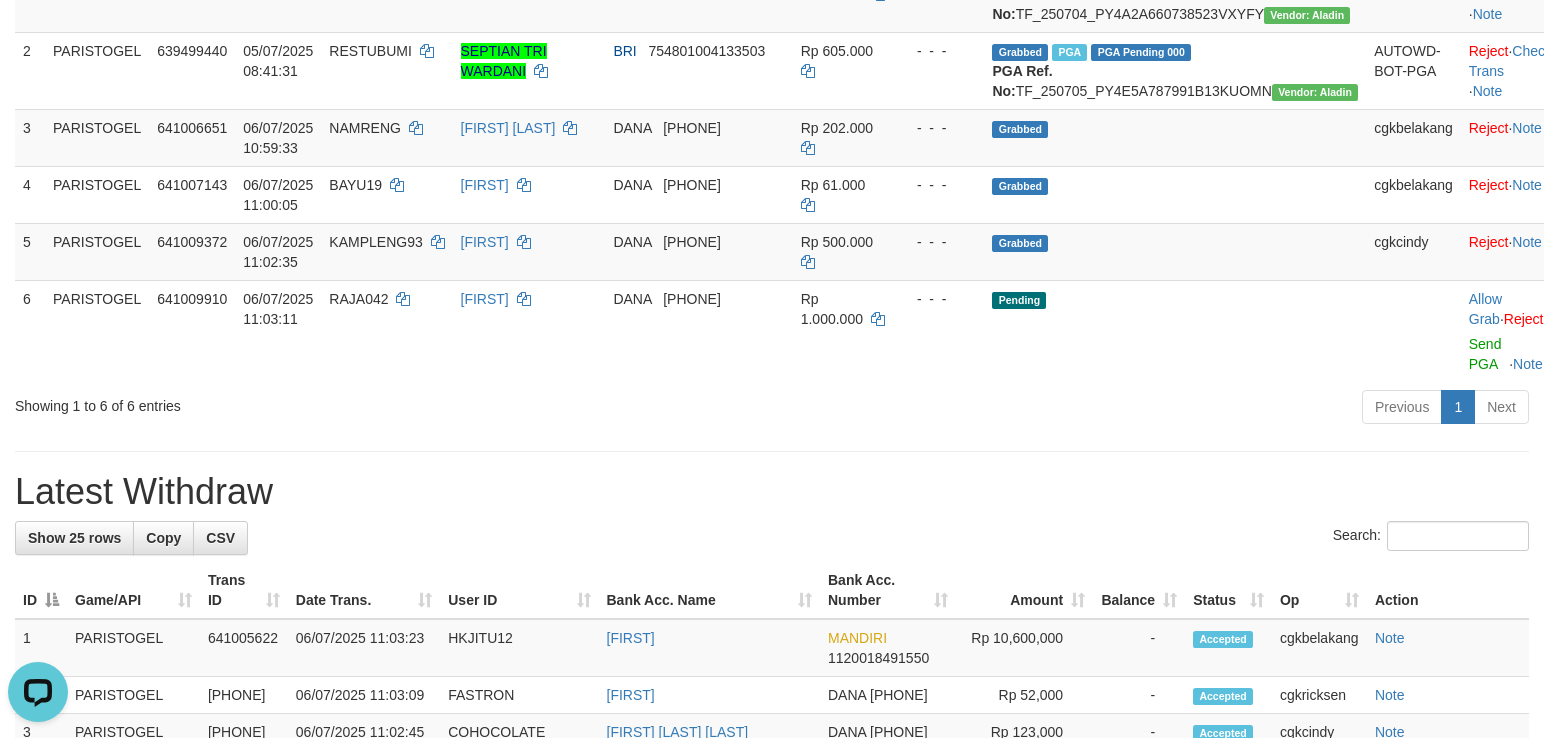 click on "**********" at bounding box center [772, 695] 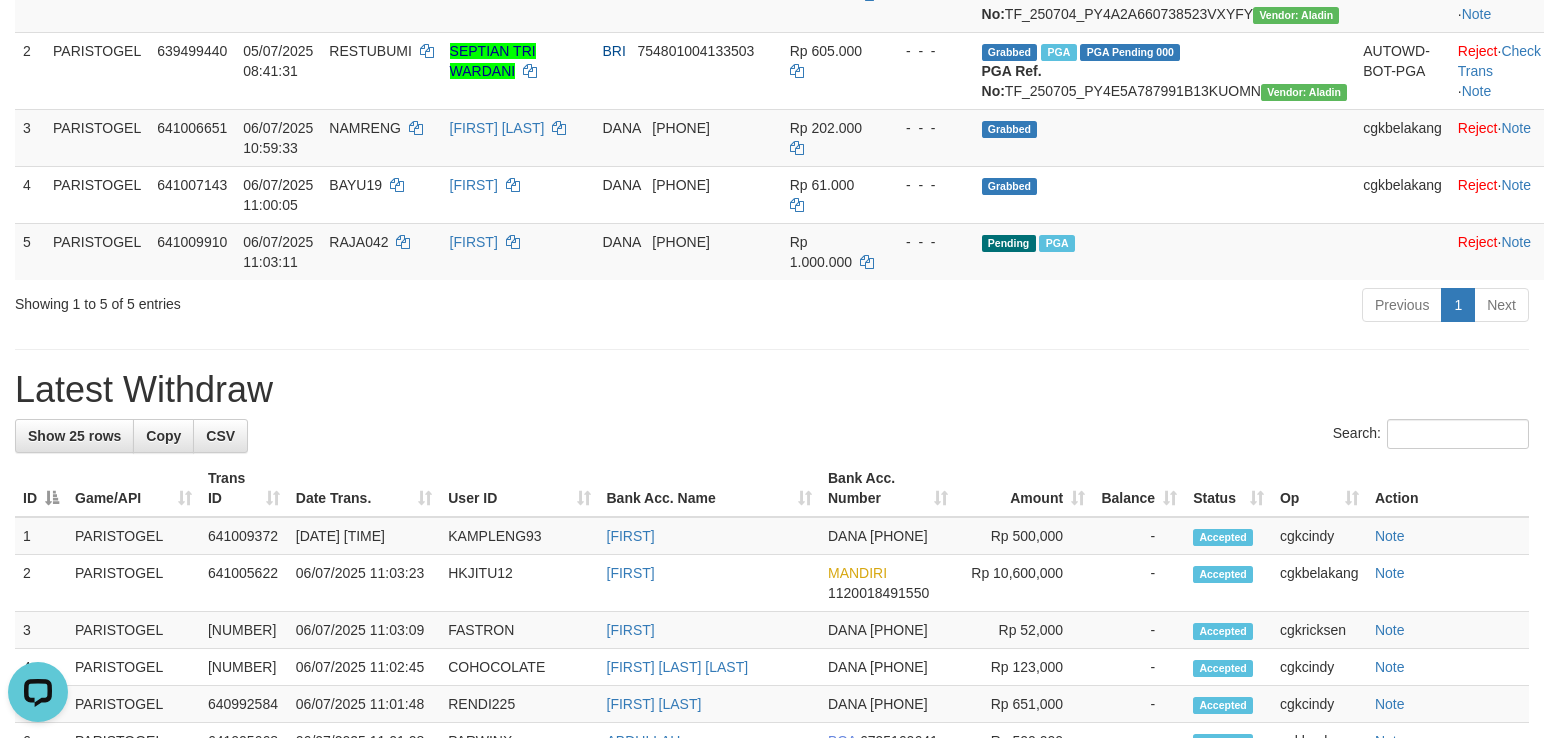 scroll, scrollTop: 400, scrollLeft: 0, axis: vertical 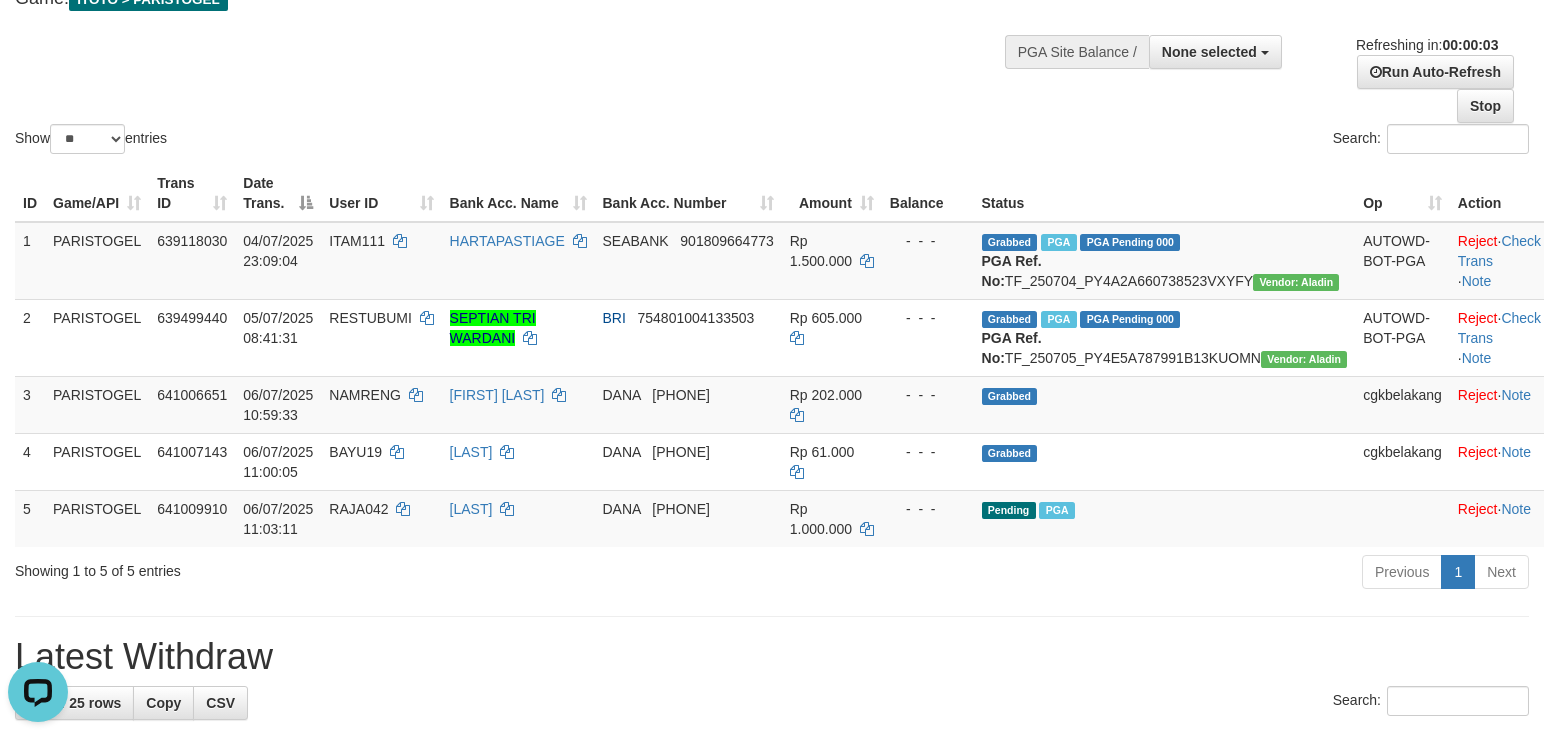 click on "Show  ** ** ** ***  entries Search:" at bounding box center (772, 38) 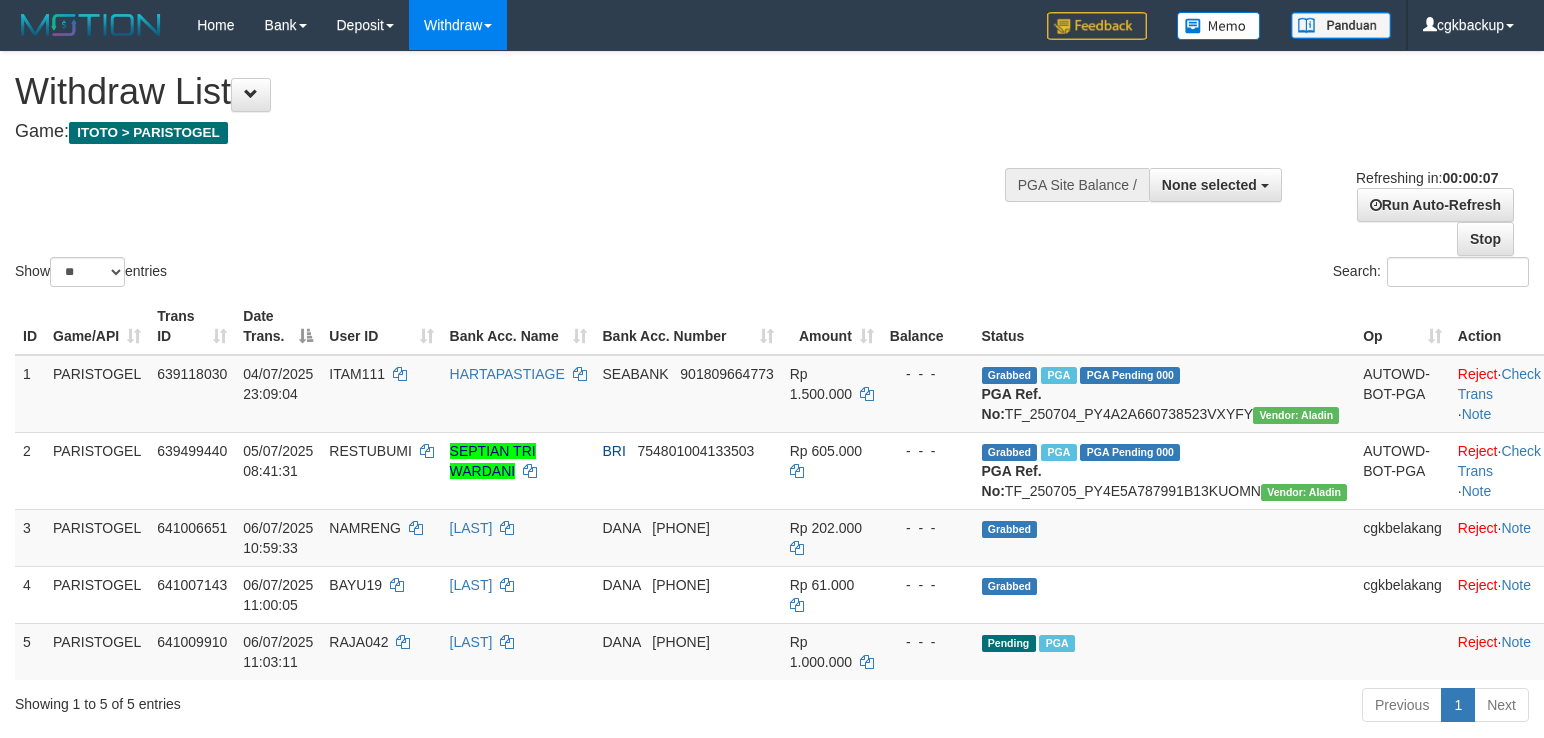 scroll, scrollTop: 134, scrollLeft: 0, axis: vertical 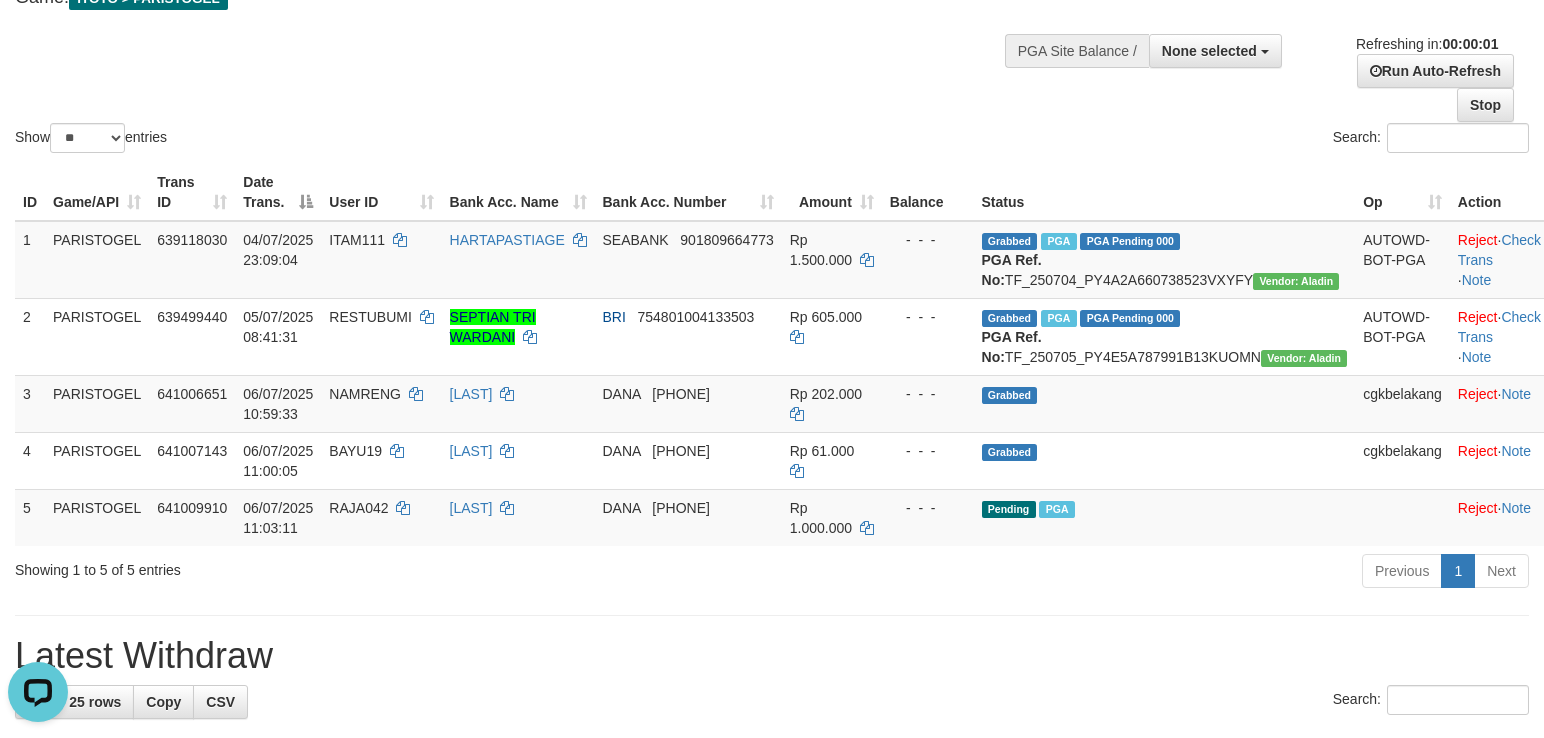 click on "Show  ** ** ** ***  entries Search:" at bounding box center (772, 37) 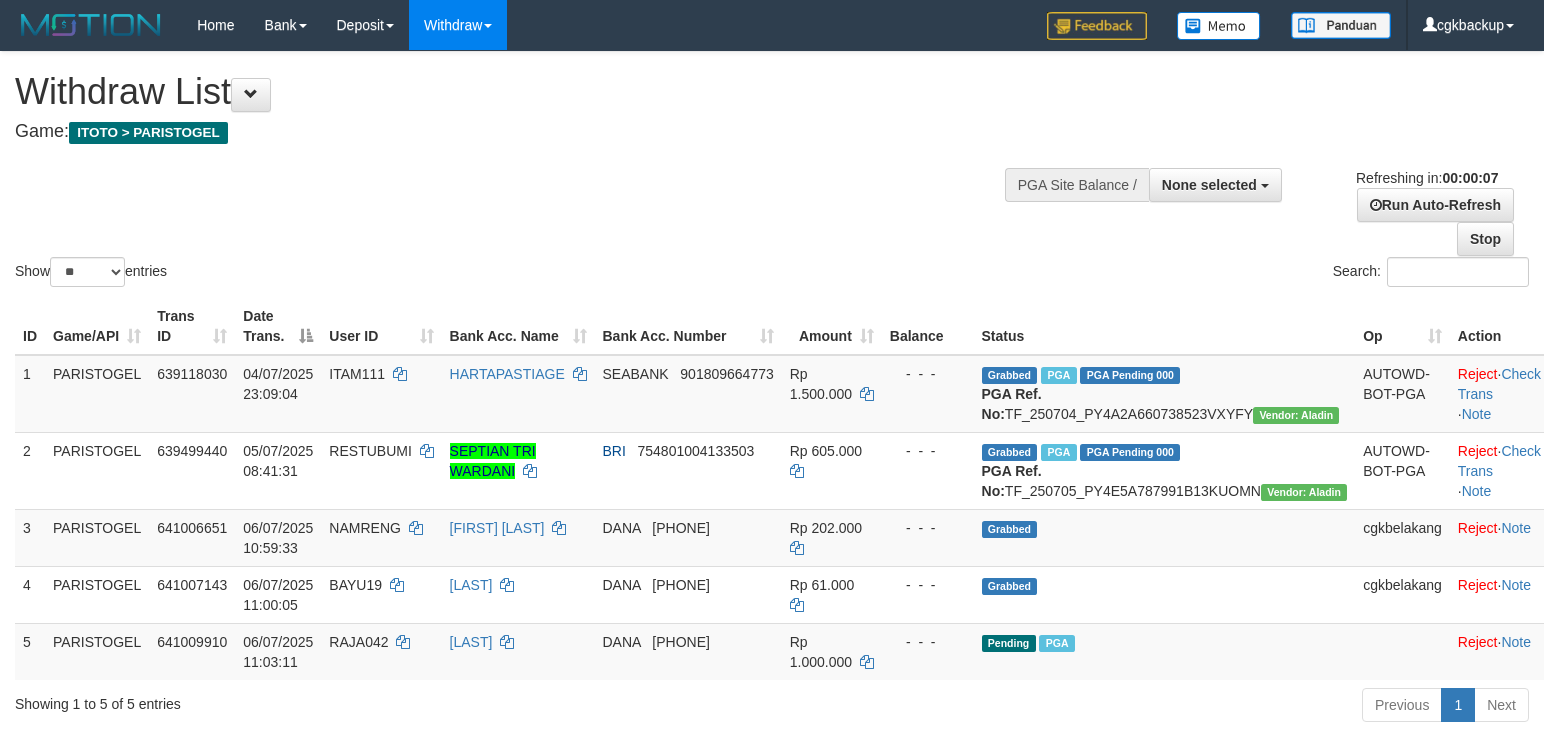 scroll, scrollTop: 136, scrollLeft: 0, axis: vertical 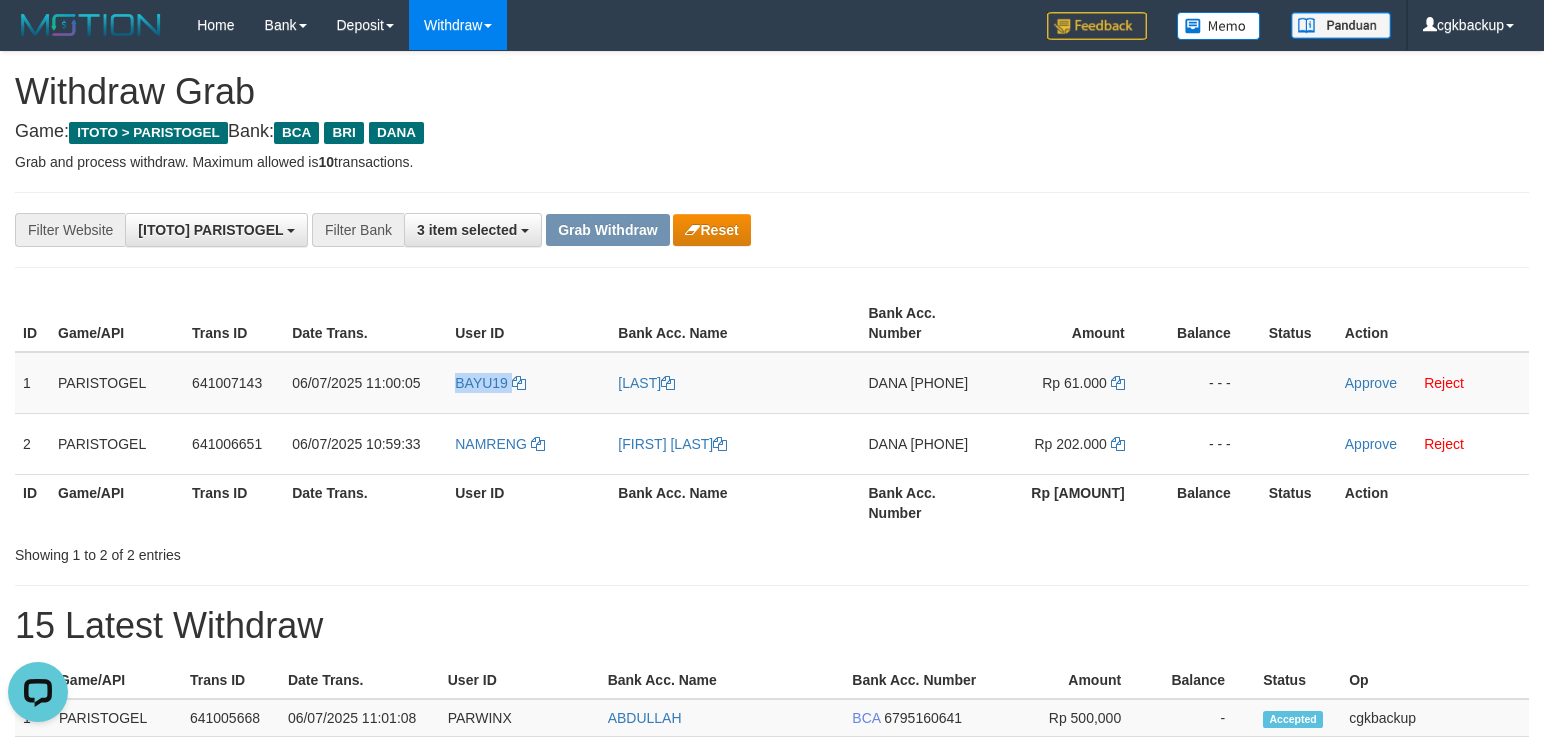 click on "BAYU19" at bounding box center (528, 383) 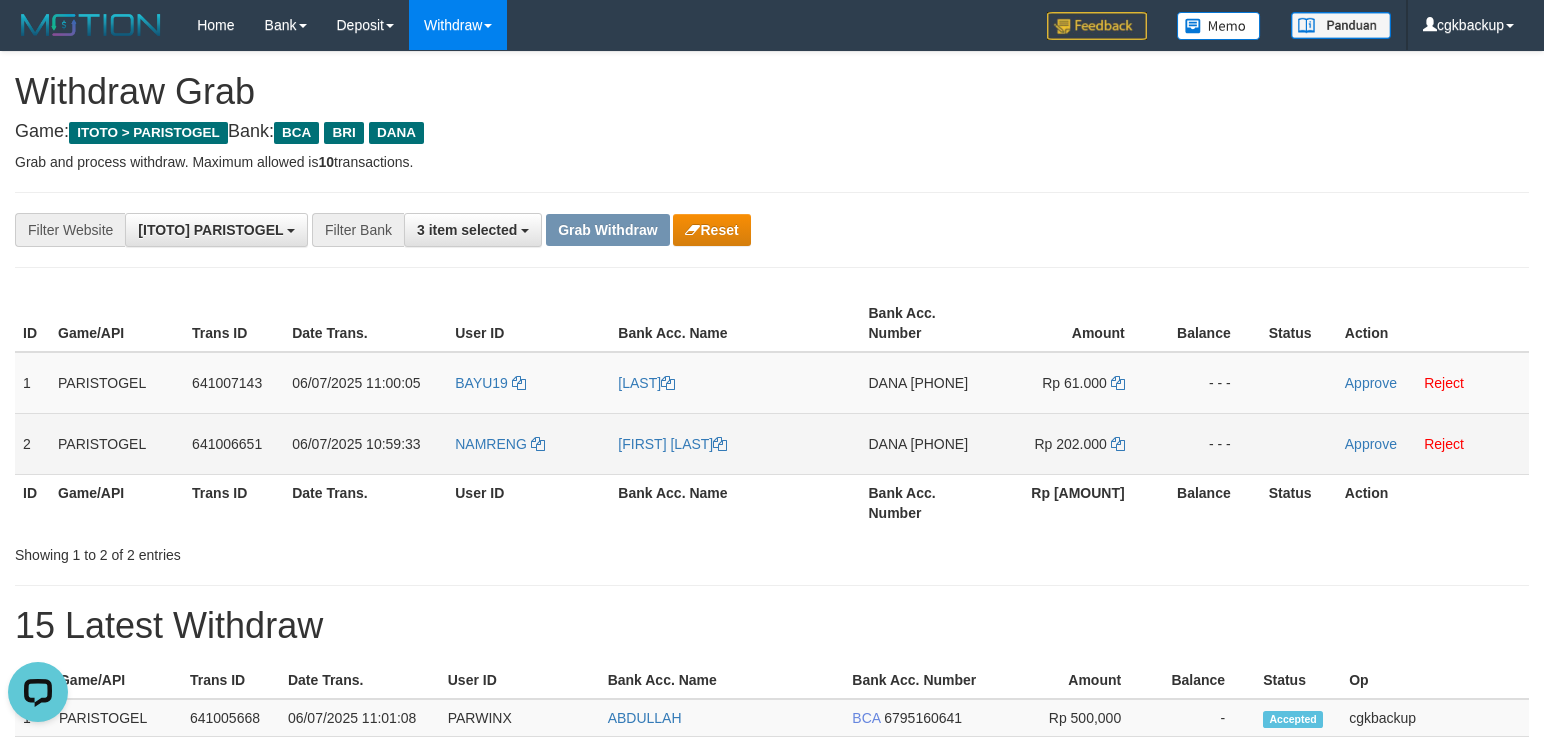 click on "NAMRENG" at bounding box center [528, 443] 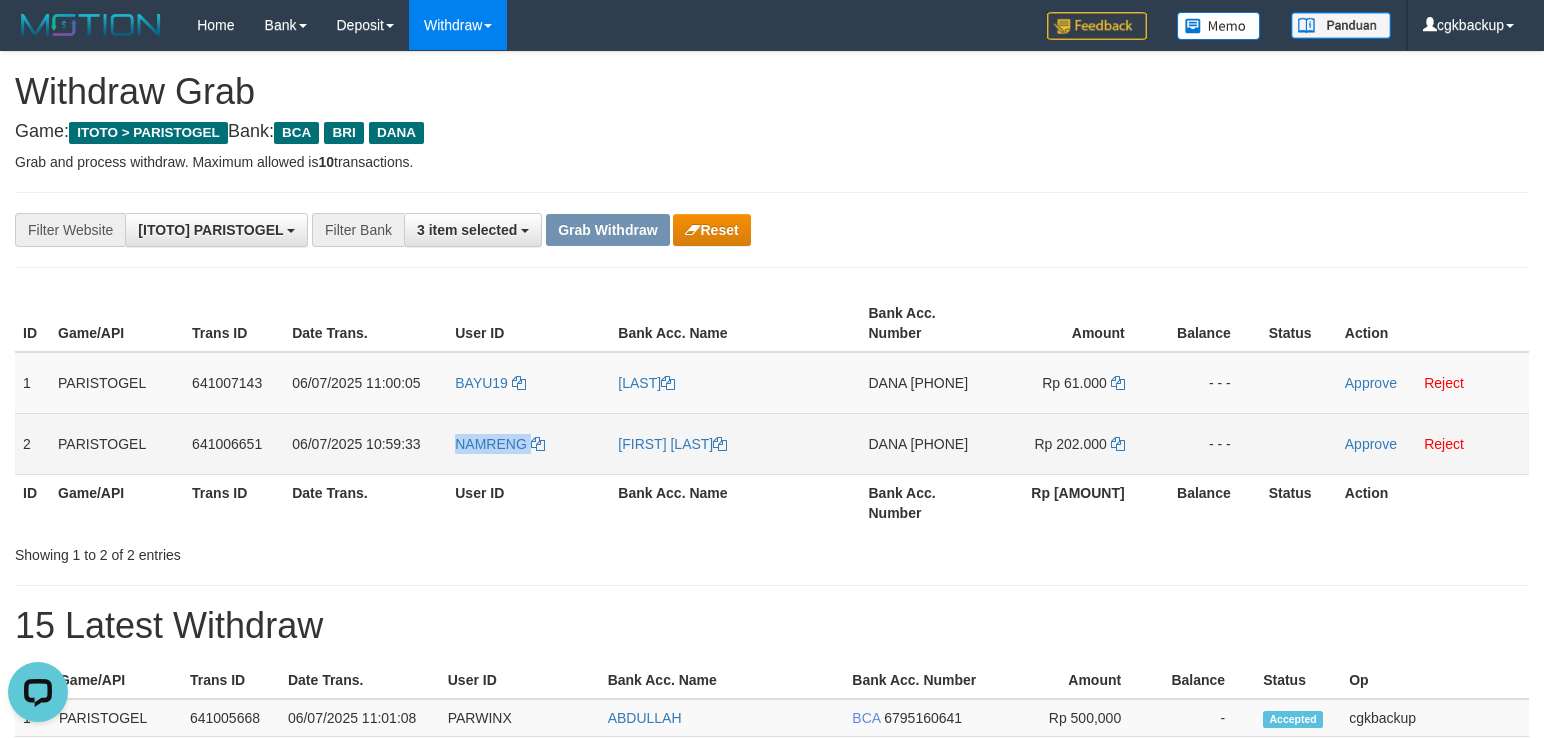 click on "NAMRENG" at bounding box center (528, 443) 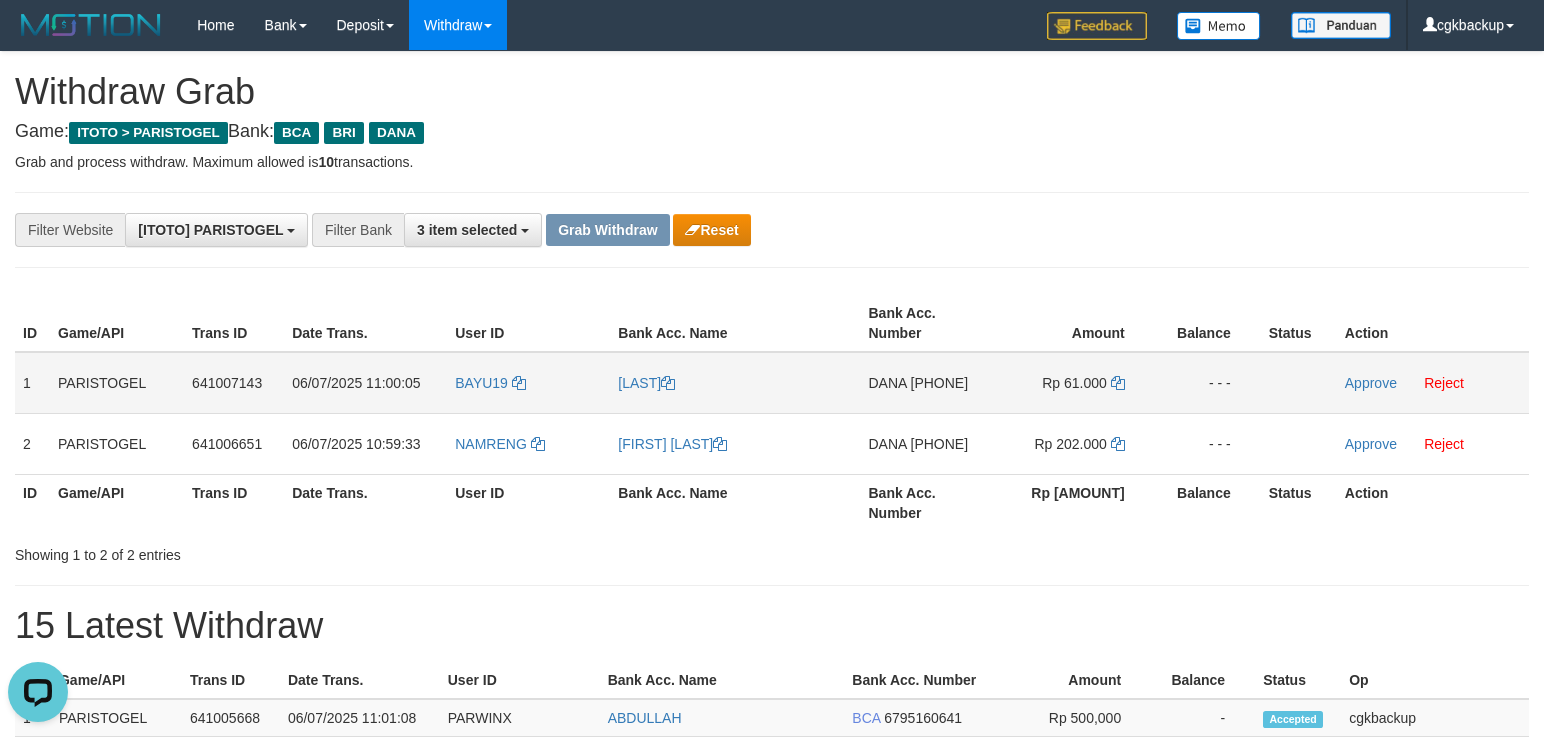 click on "[LAST]" at bounding box center (735, 383) 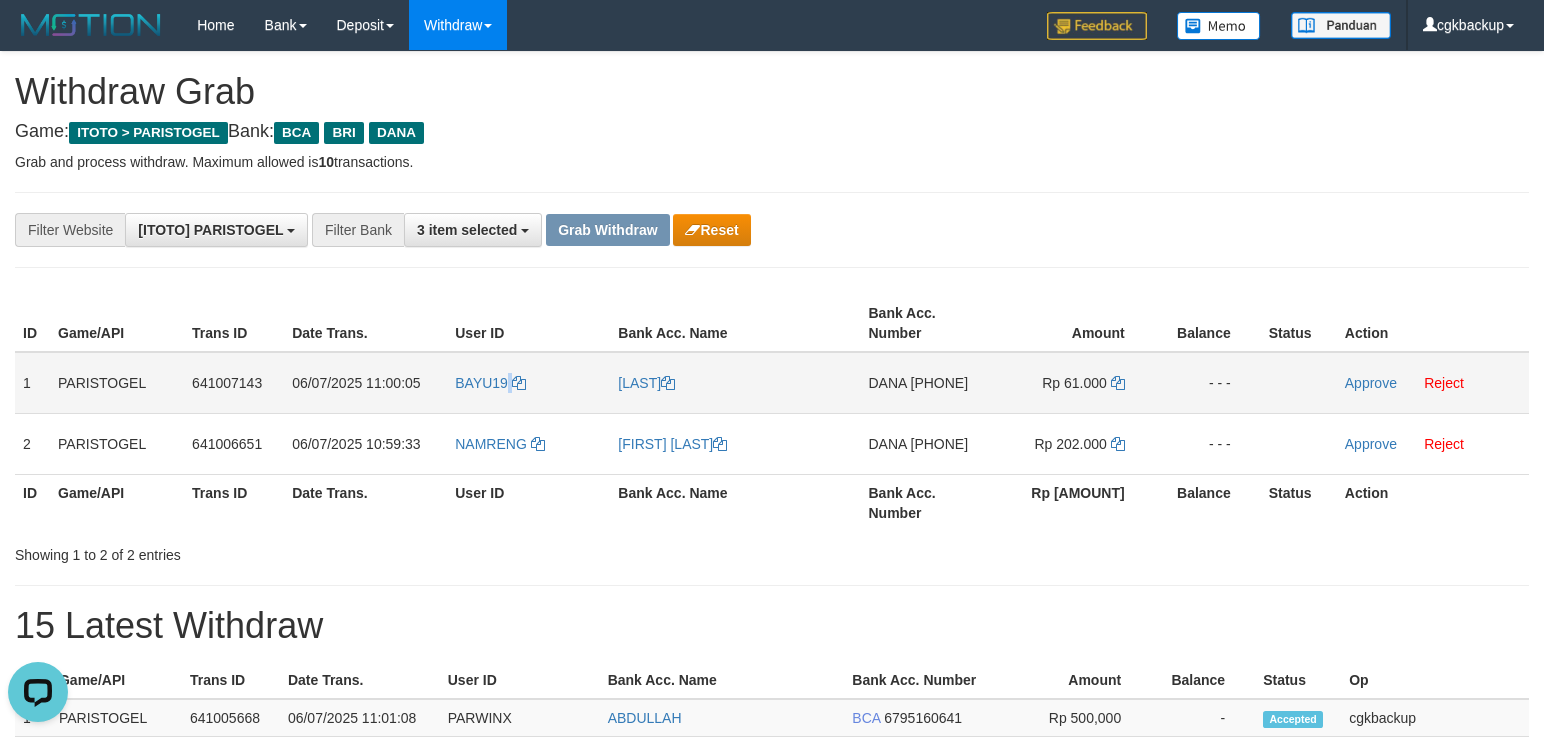 click on "BAYU19" at bounding box center (528, 383) 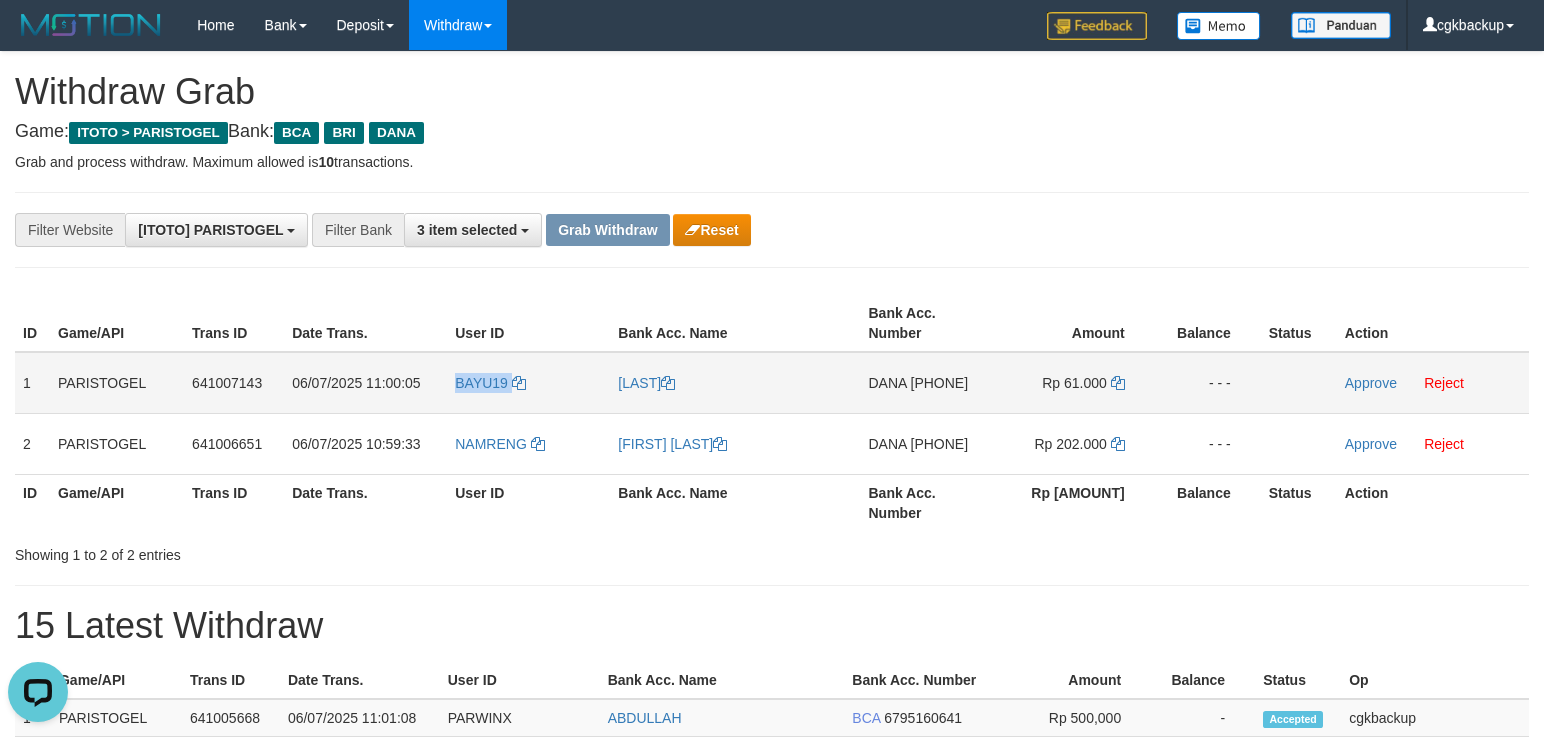 click on "BAYU19" at bounding box center [528, 383] 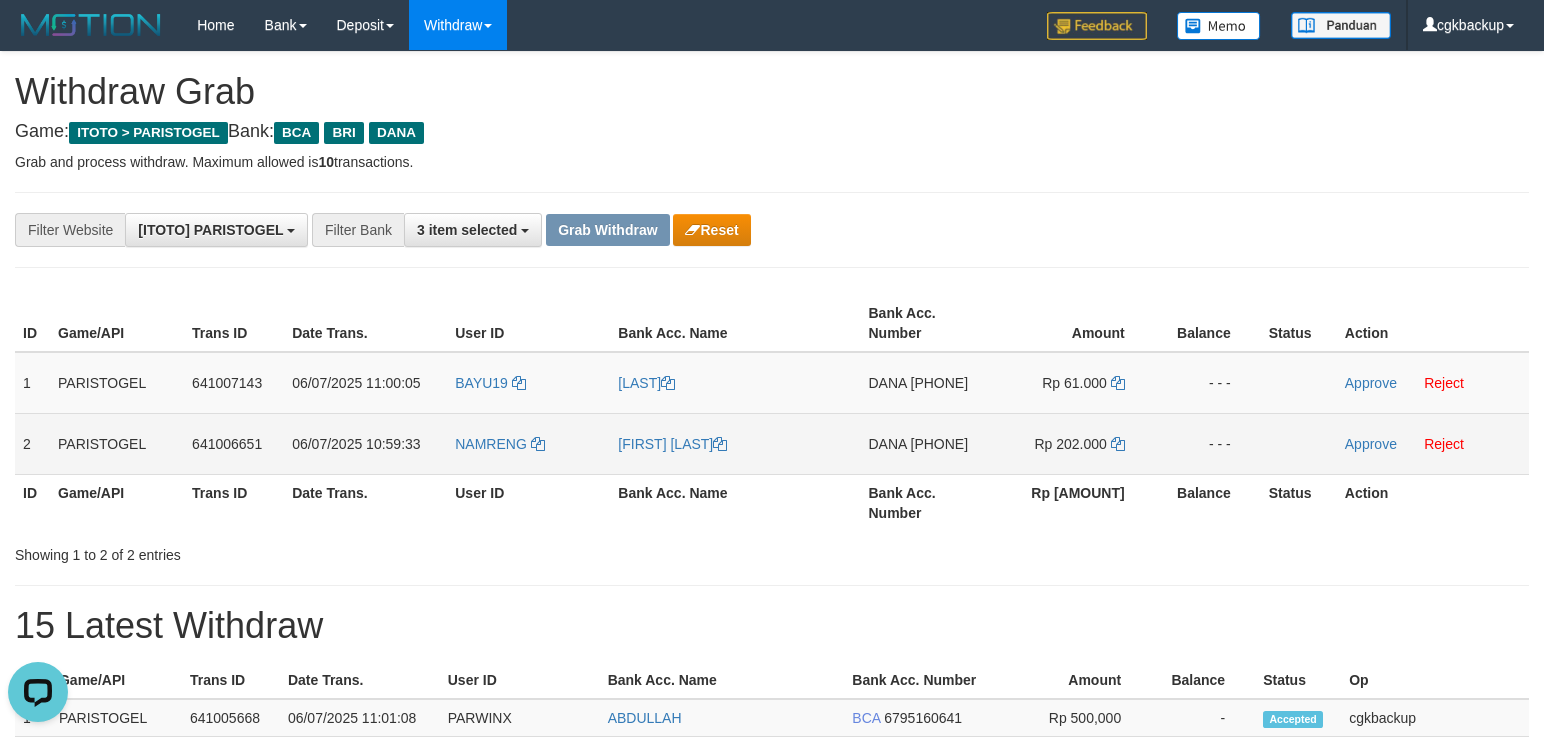 click on "[LAST]" at bounding box center (735, 443) 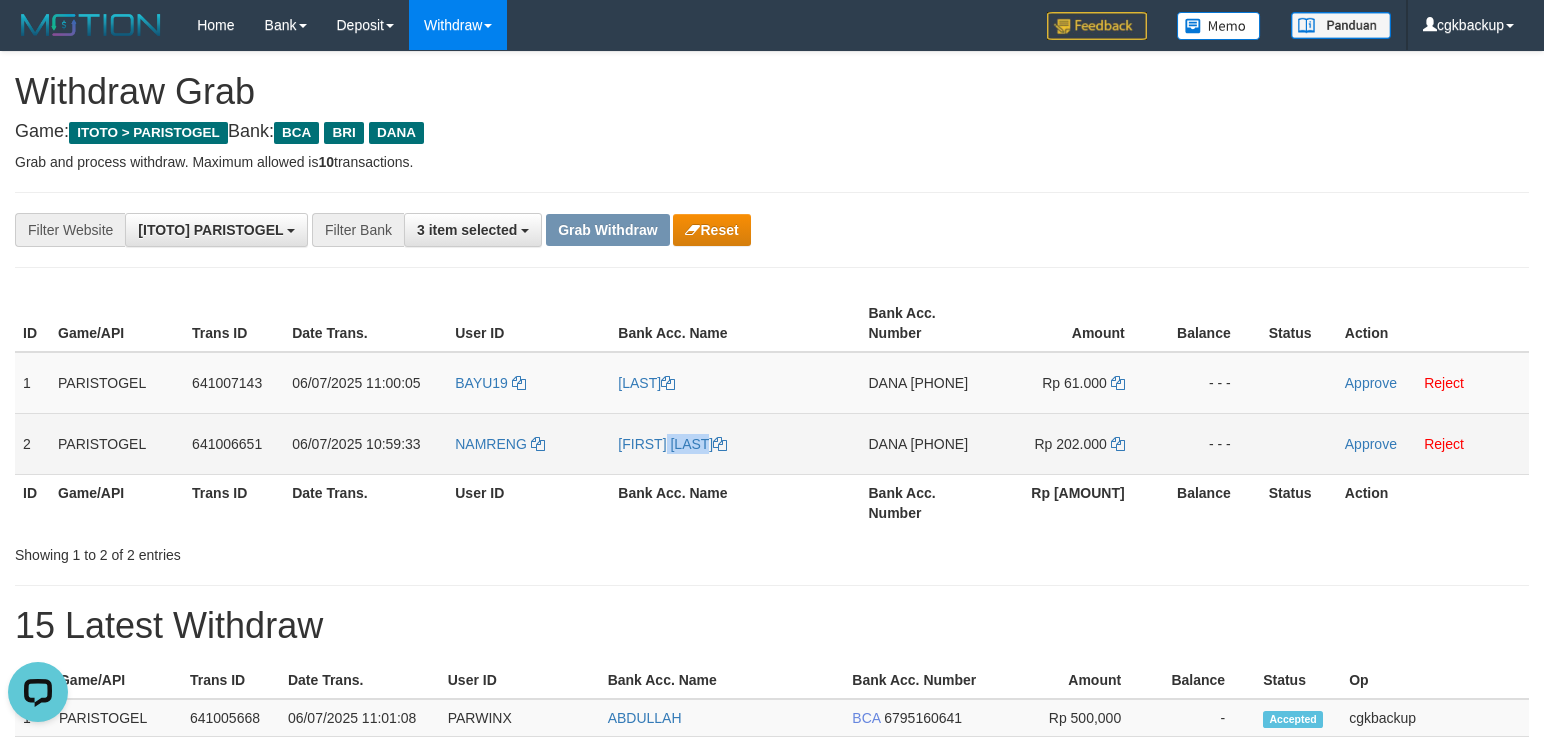 click on "[LAST]" at bounding box center (735, 443) 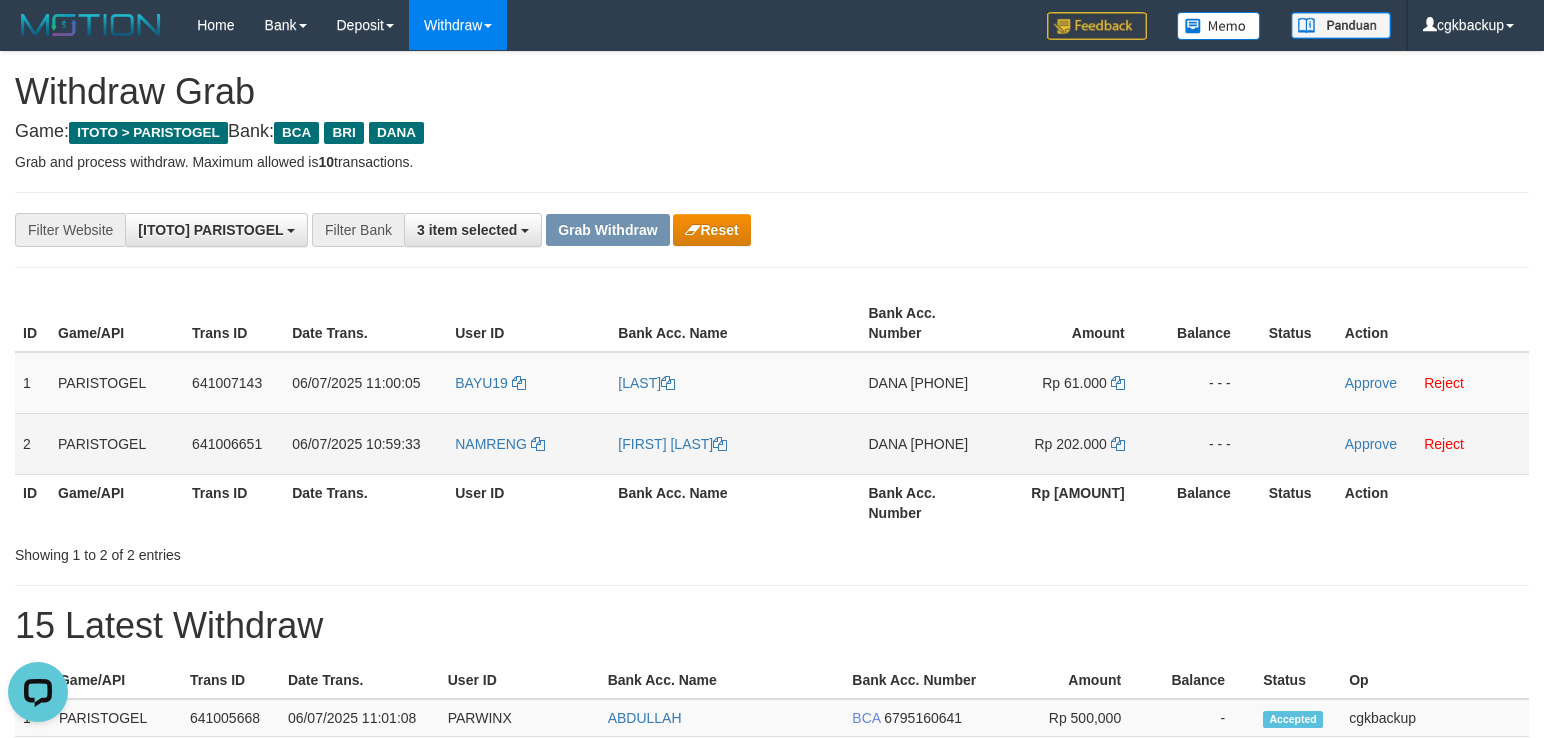 click on "NAMRENG" at bounding box center [528, 443] 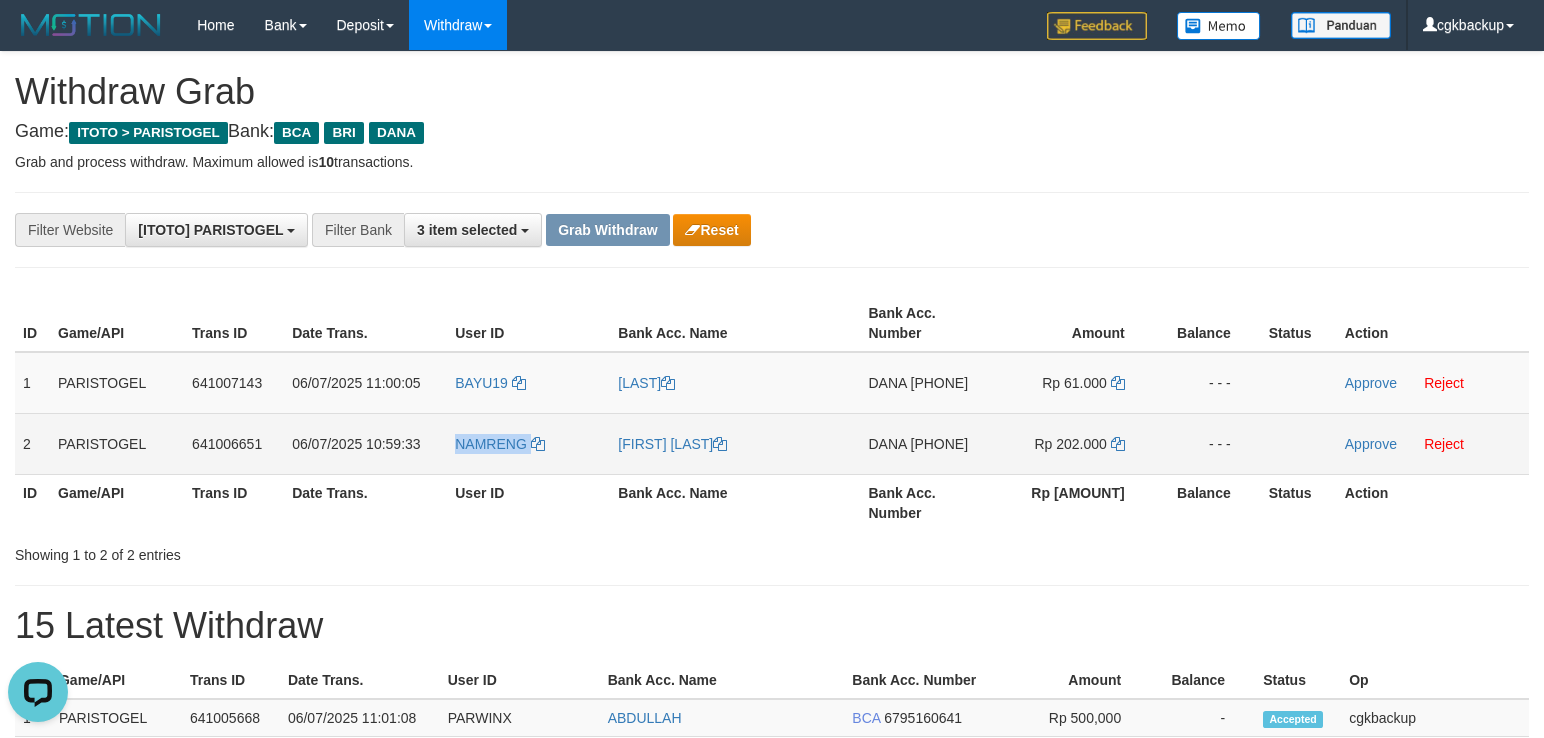 click on "NAMRENG" at bounding box center [528, 443] 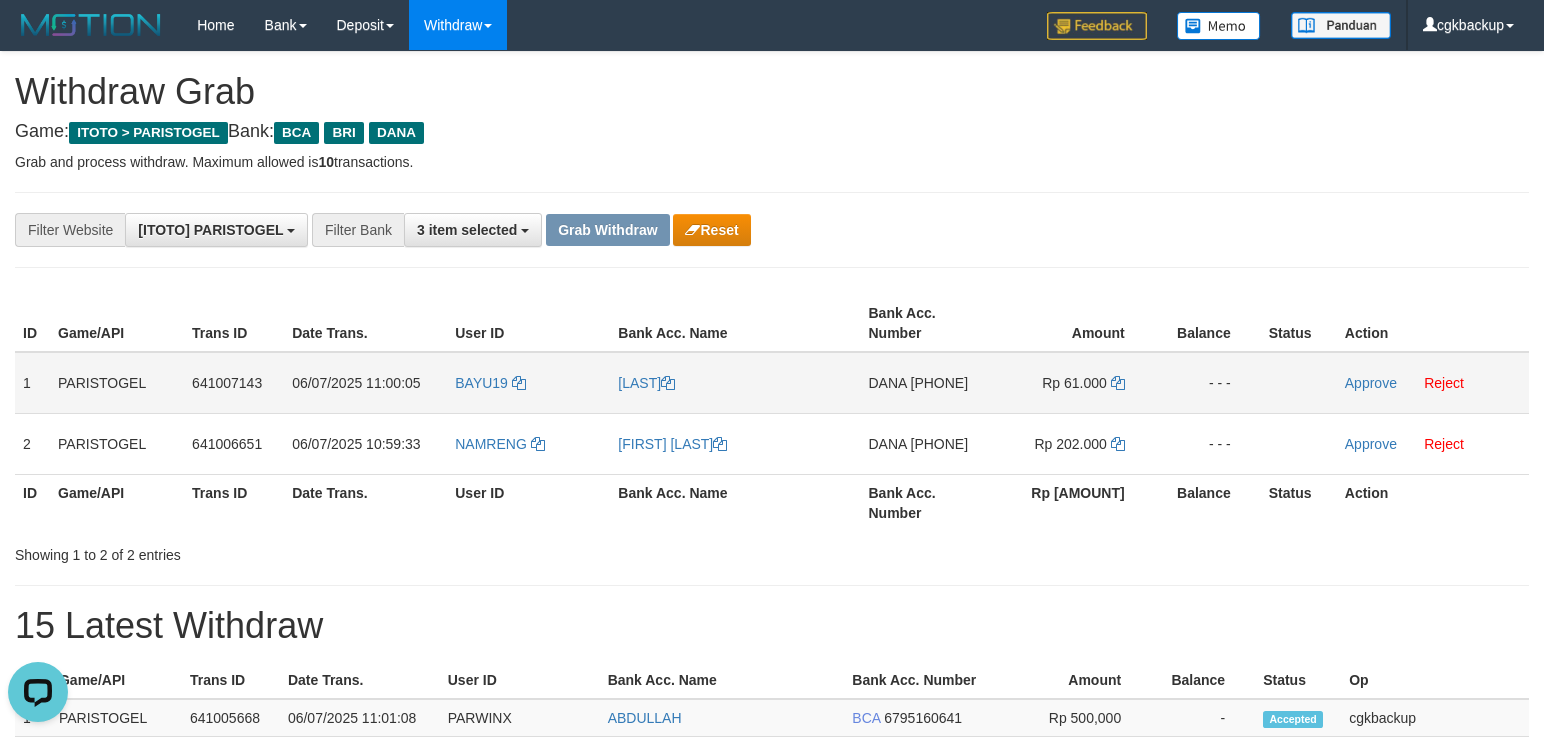 click on "[PHONE]" at bounding box center [940, 383] 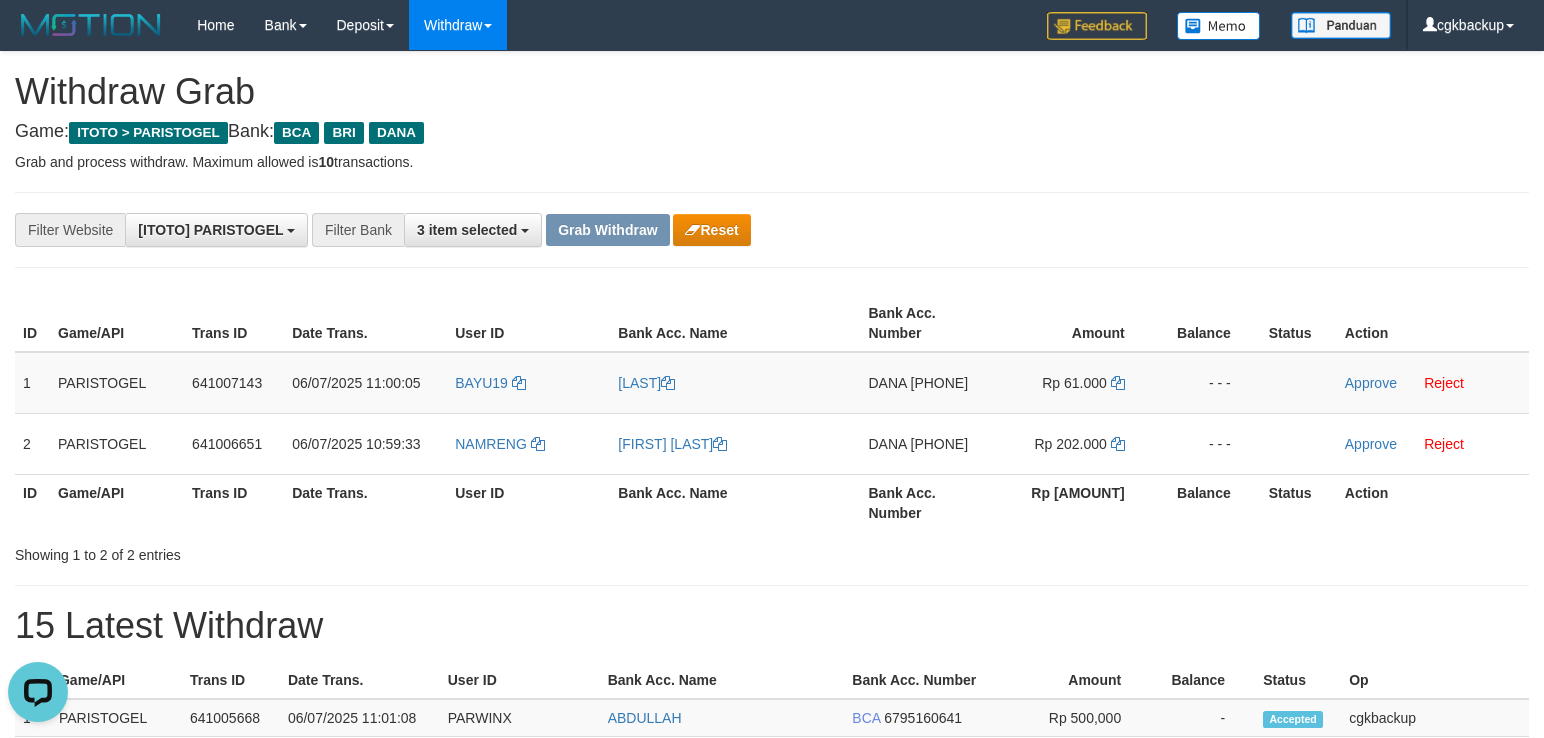 copy on "[PHONE]" 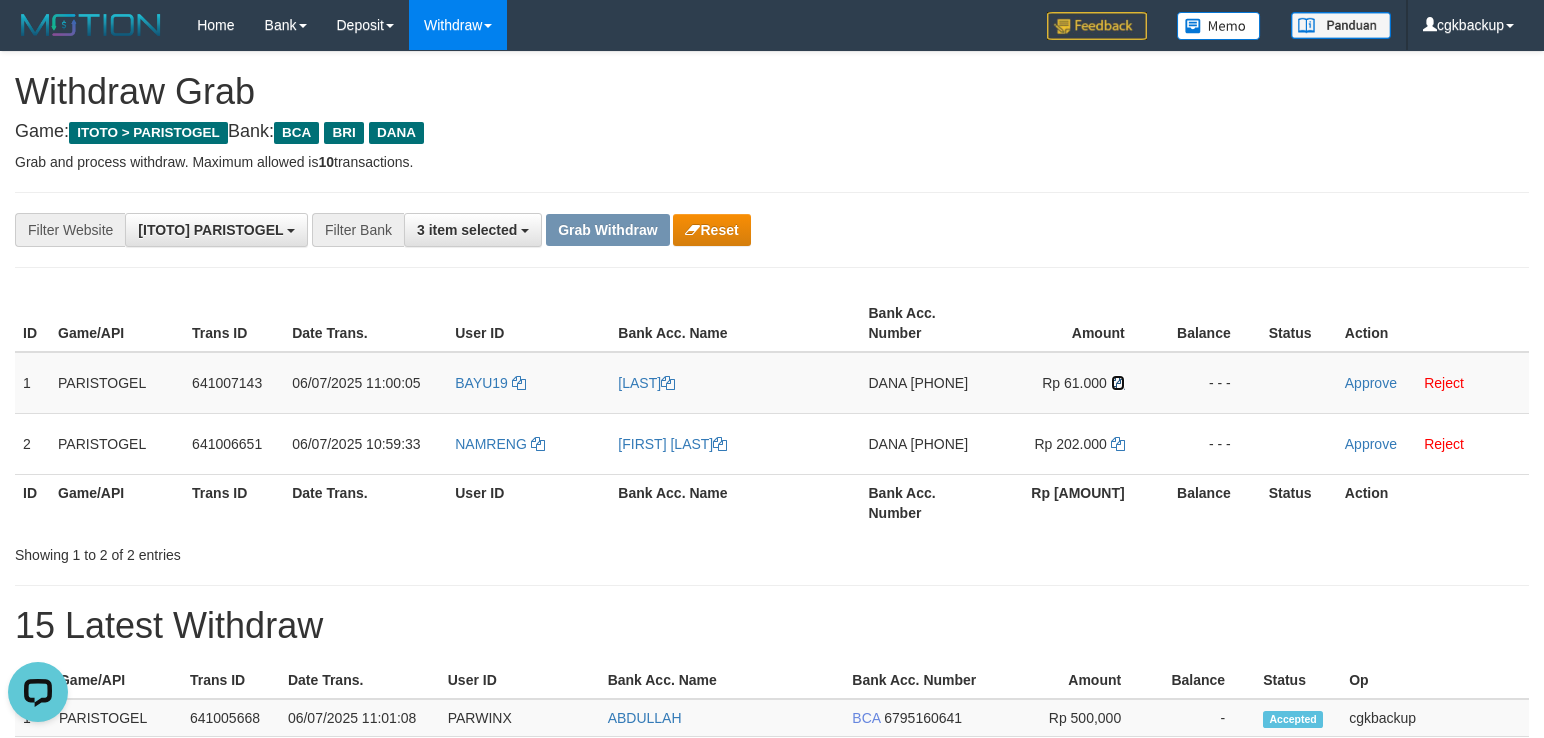 click at bounding box center [1118, 383] 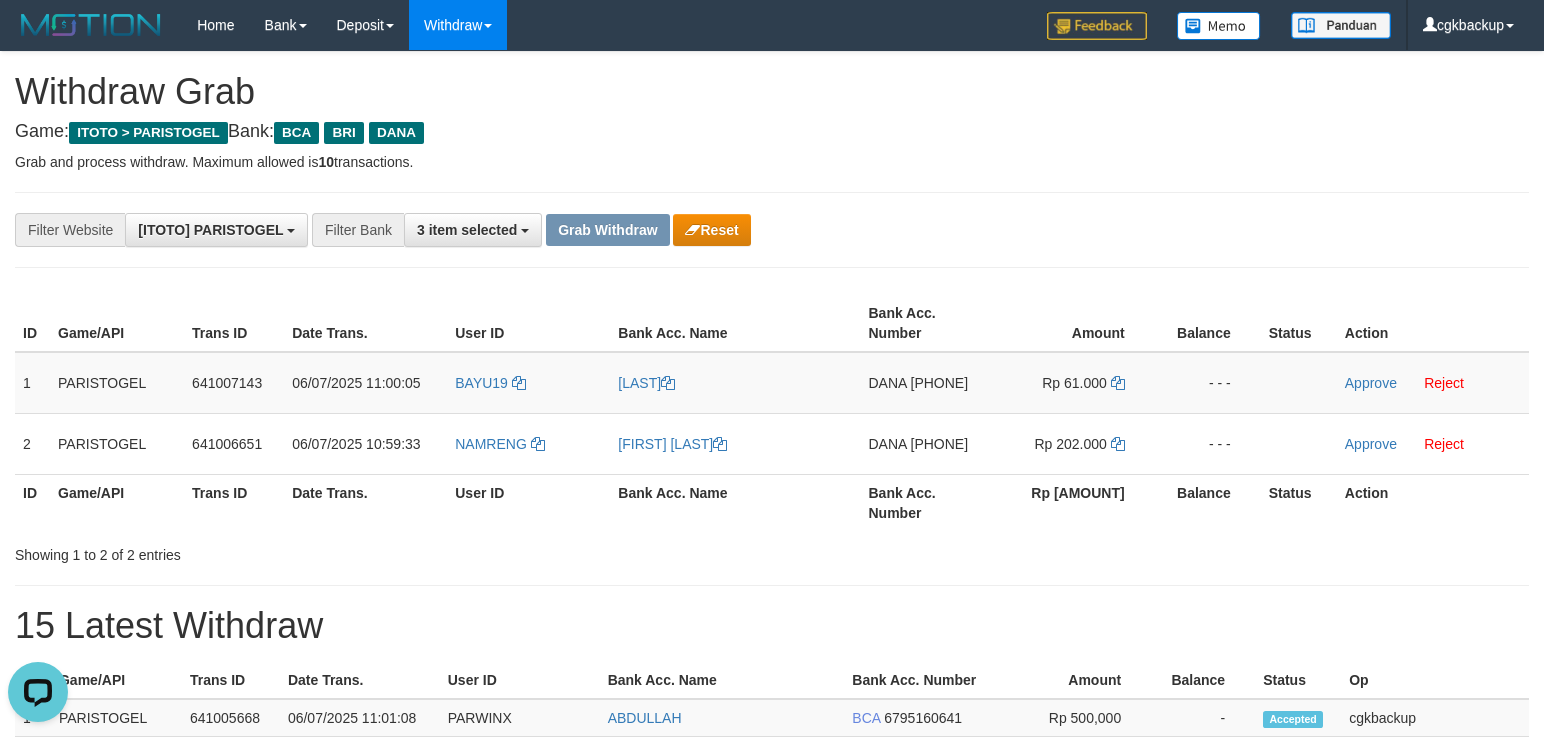 copy on "[PHONE]" 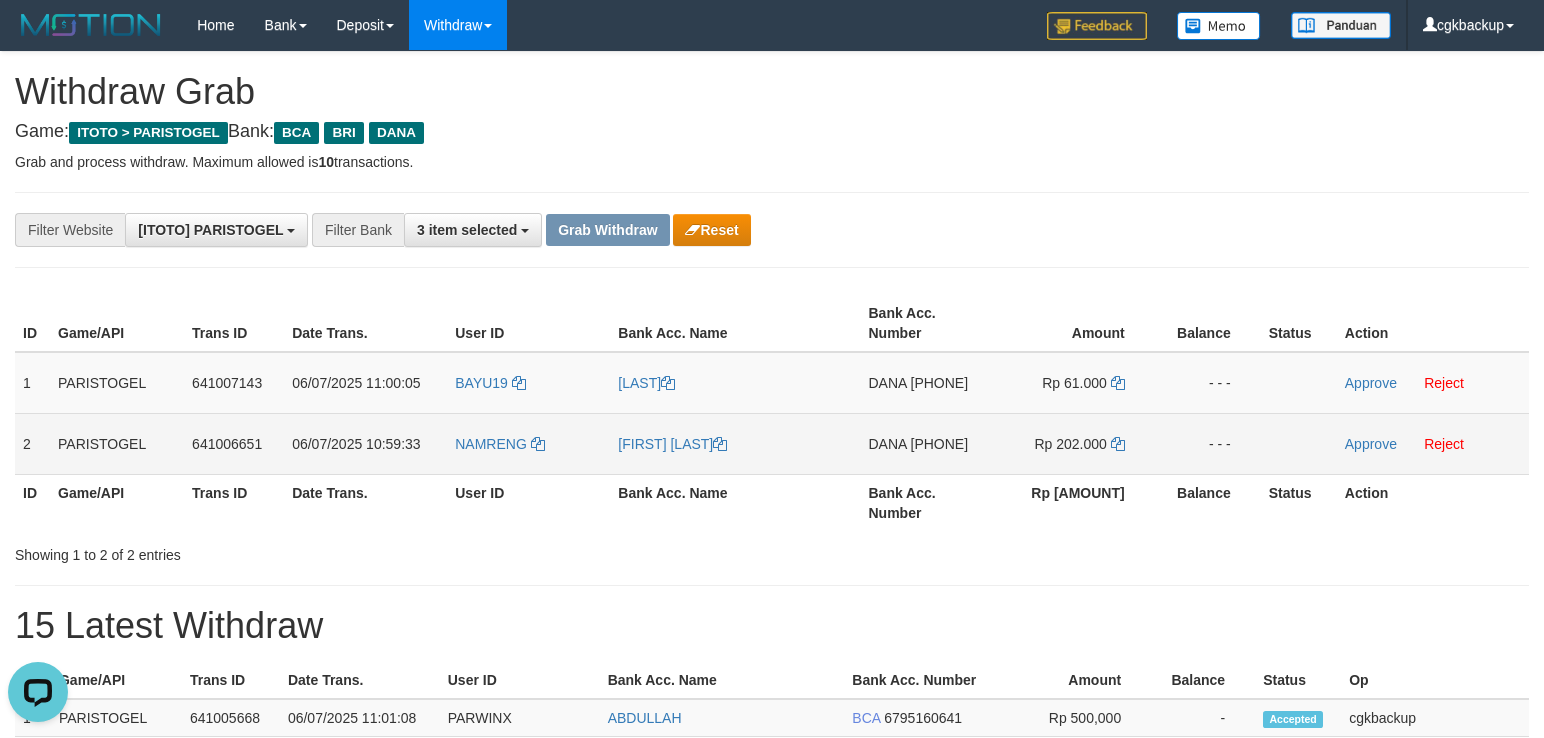 click on "DANA
085794130643" at bounding box center (928, 443) 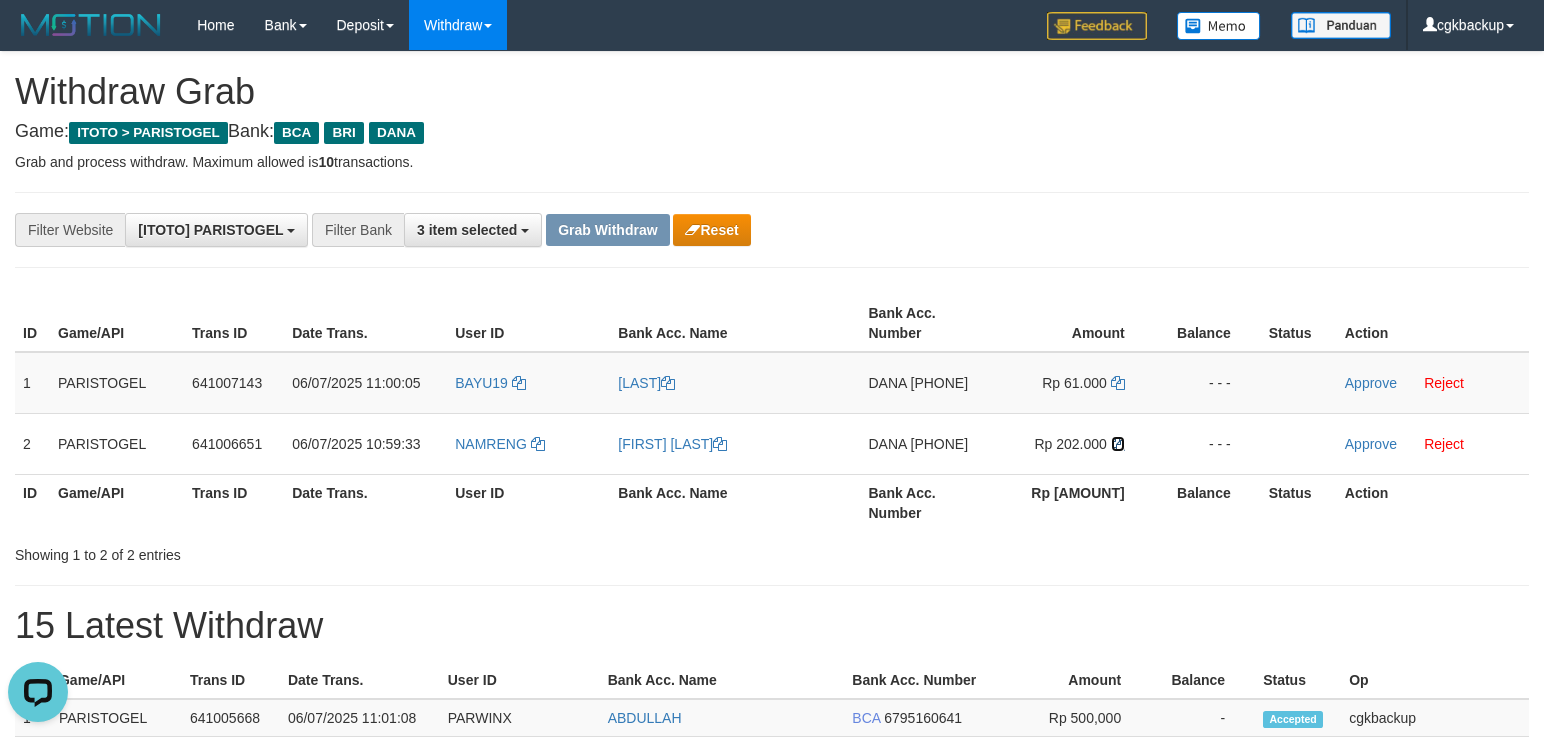 click at bounding box center [1118, 444] 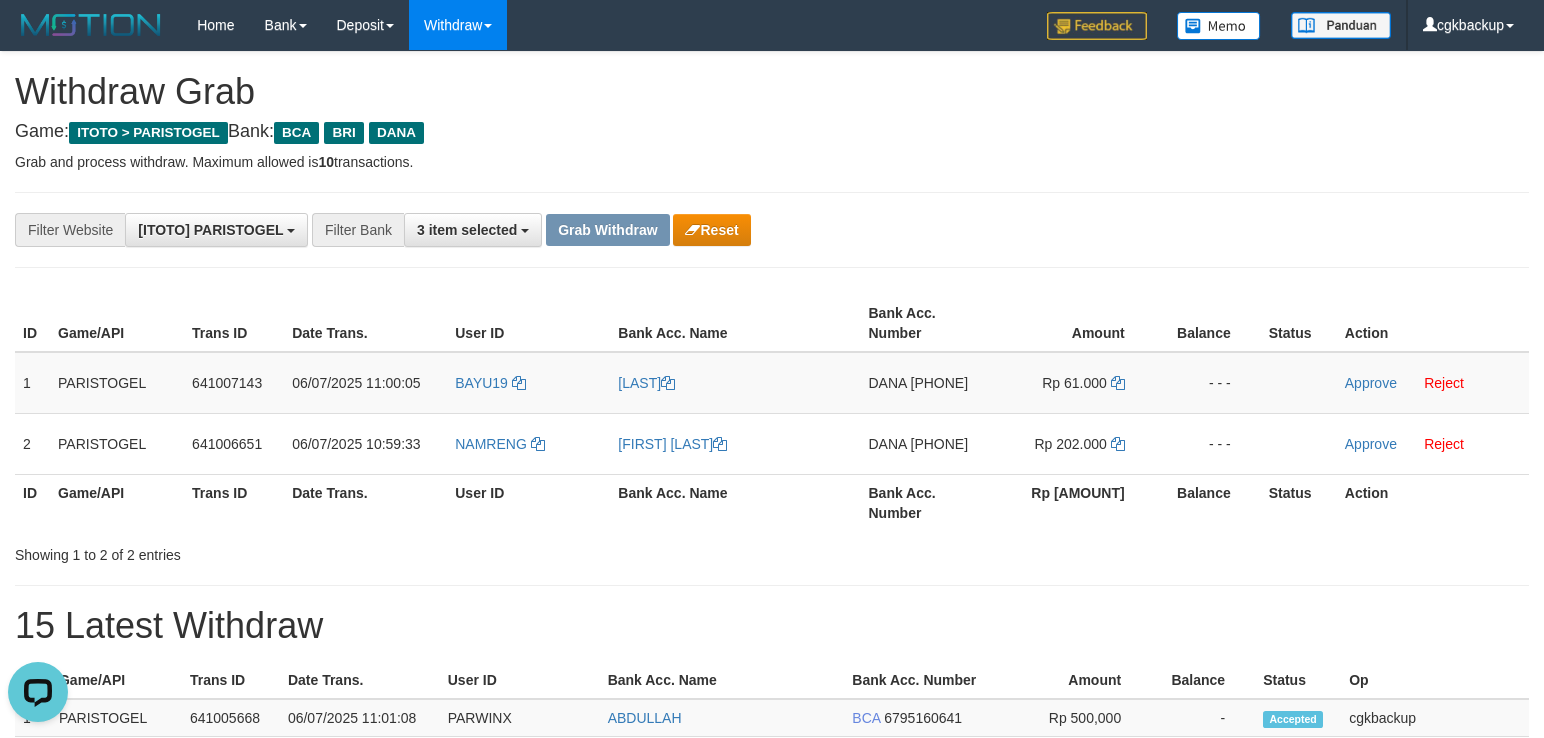 copy on "[PHONE]" 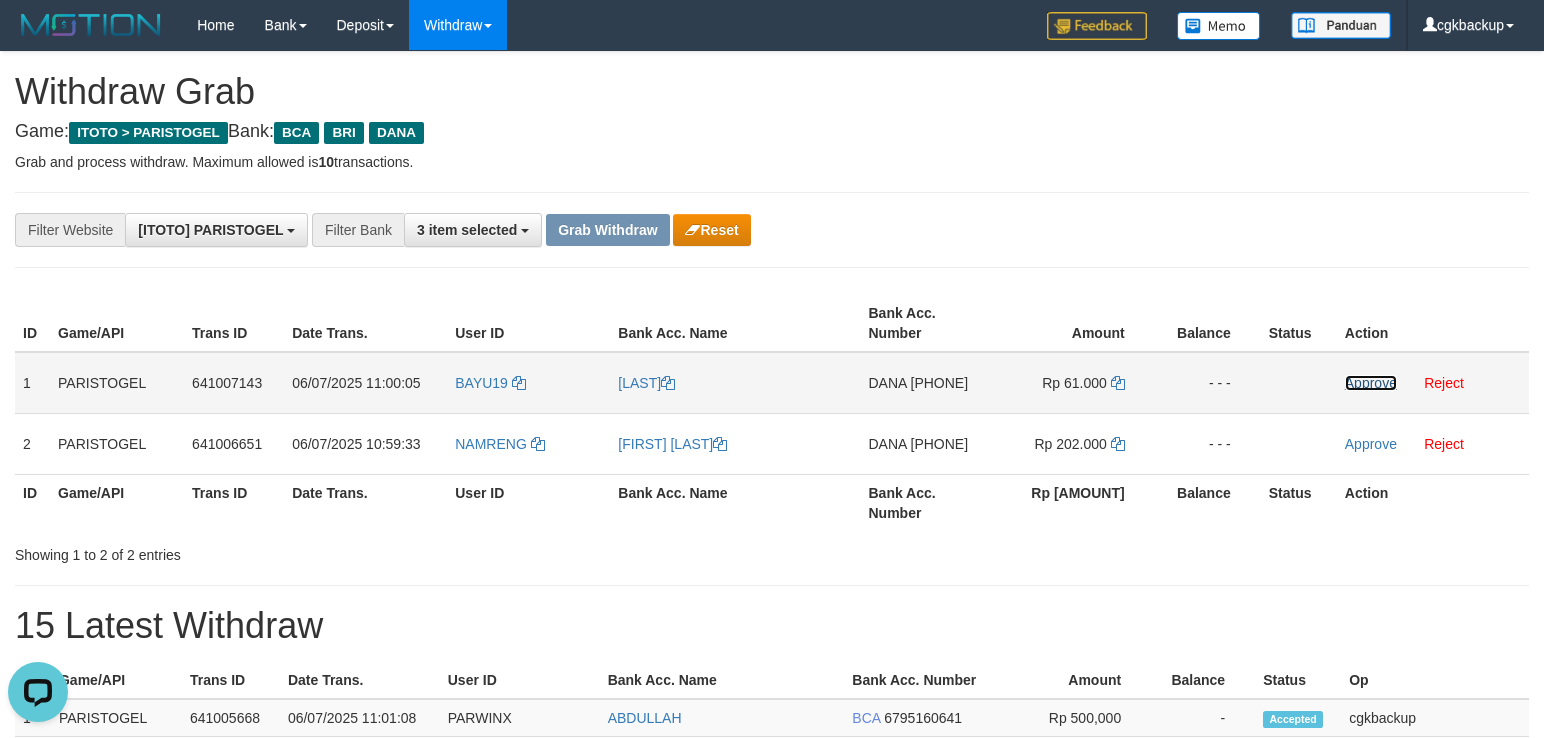 click on "Approve" at bounding box center (1371, 383) 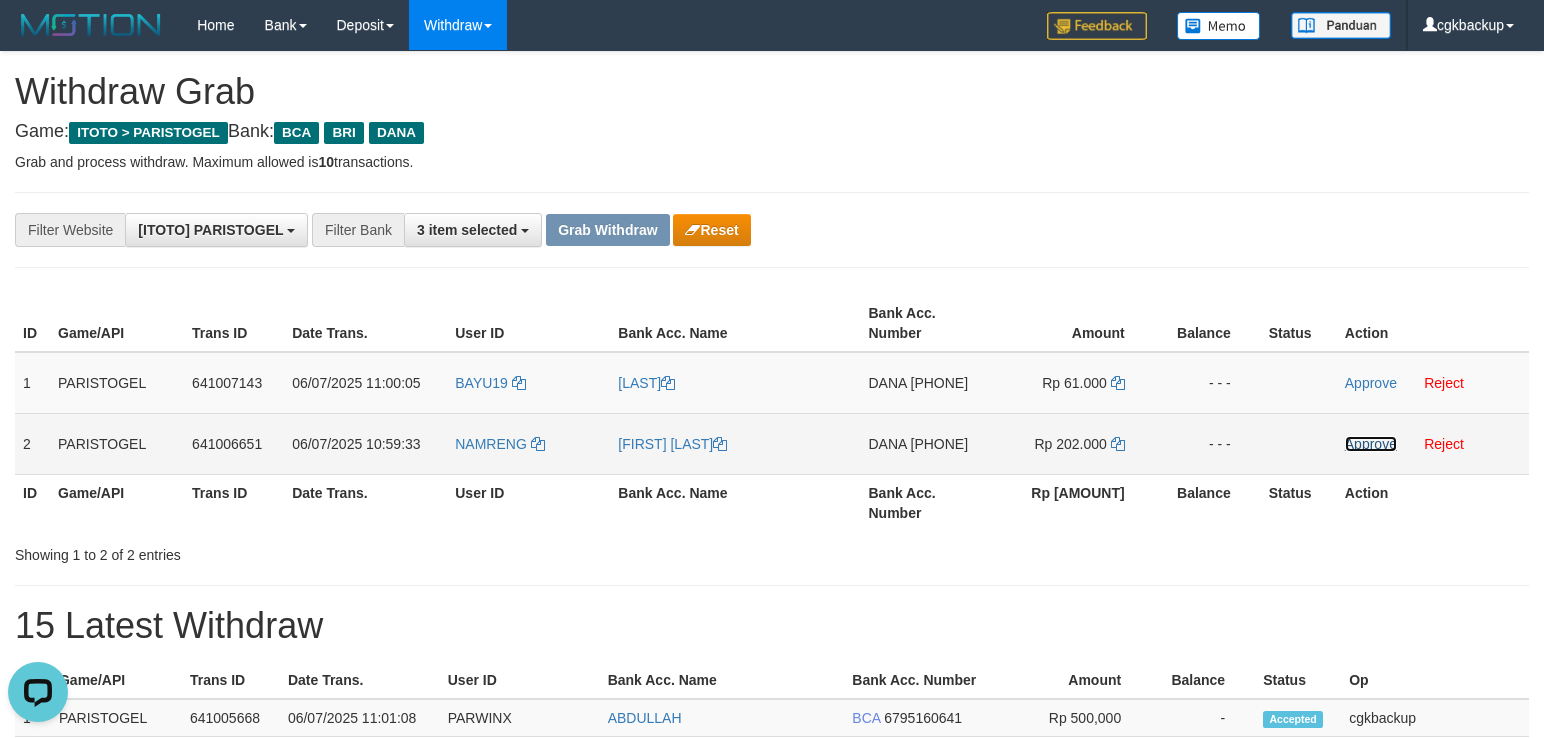 click on "Approve" at bounding box center (1371, 444) 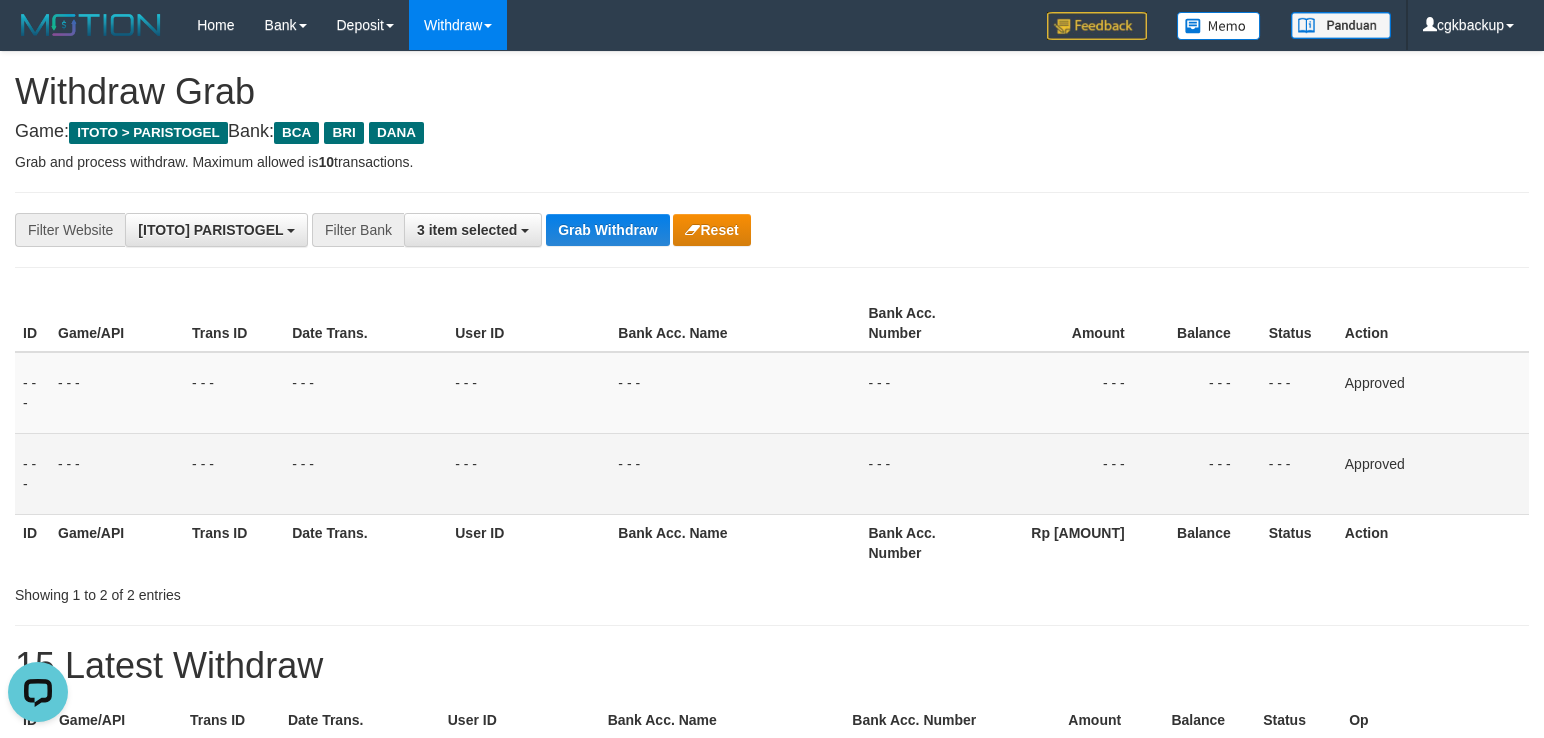 click on "Withdraw Grab" at bounding box center (772, 92) 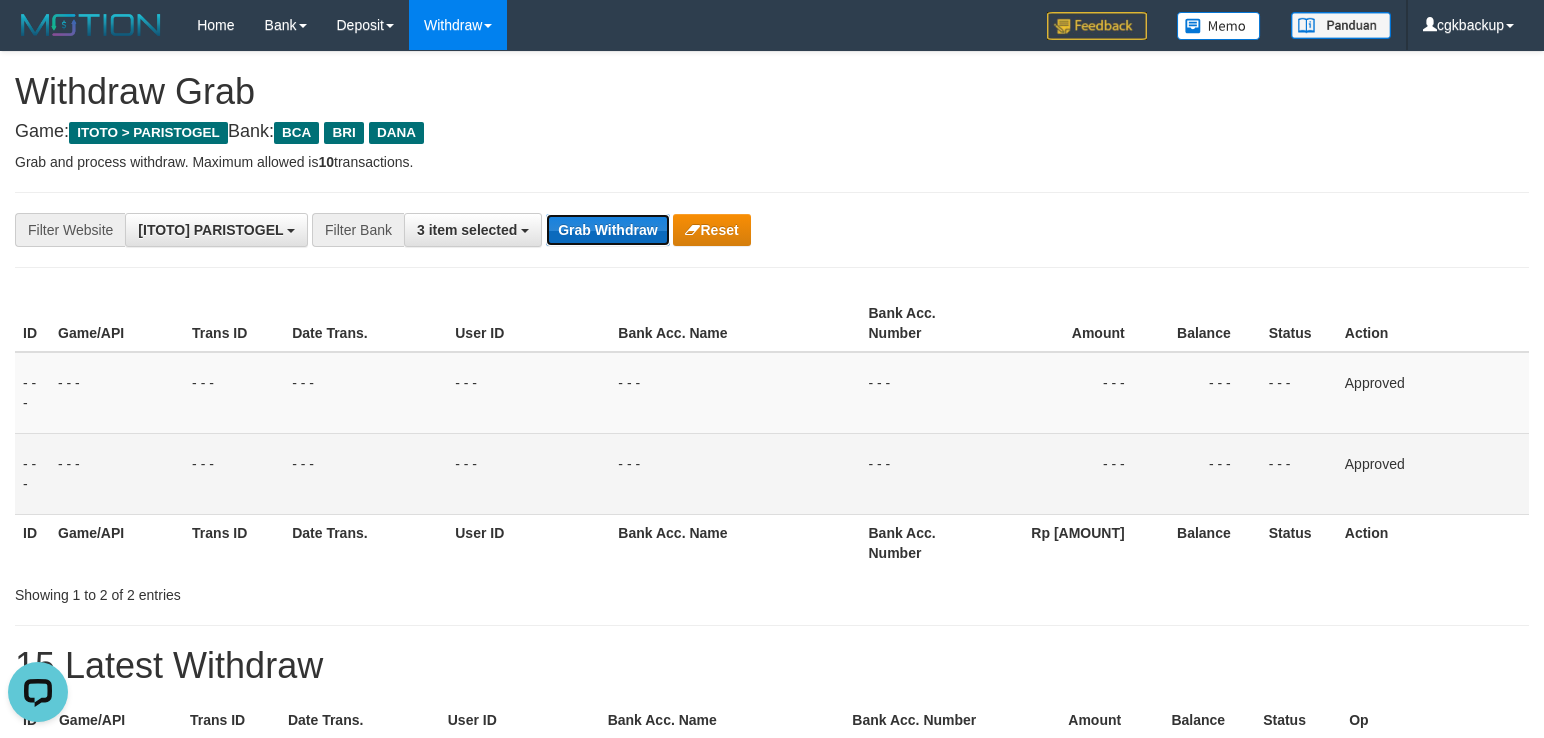 click on "Grab Withdraw" at bounding box center (607, 230) 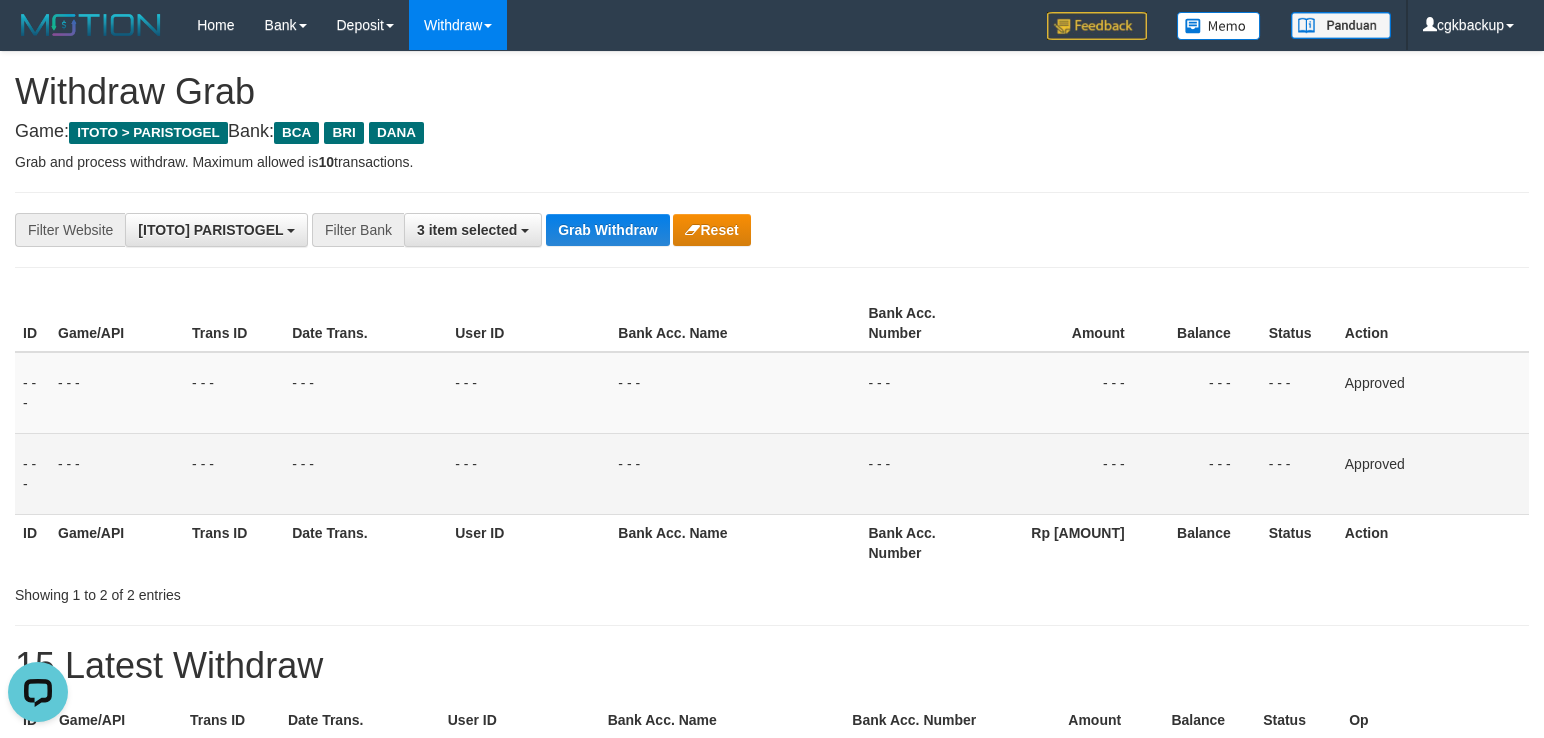 click on "**********" at bounding box center (772, 913) 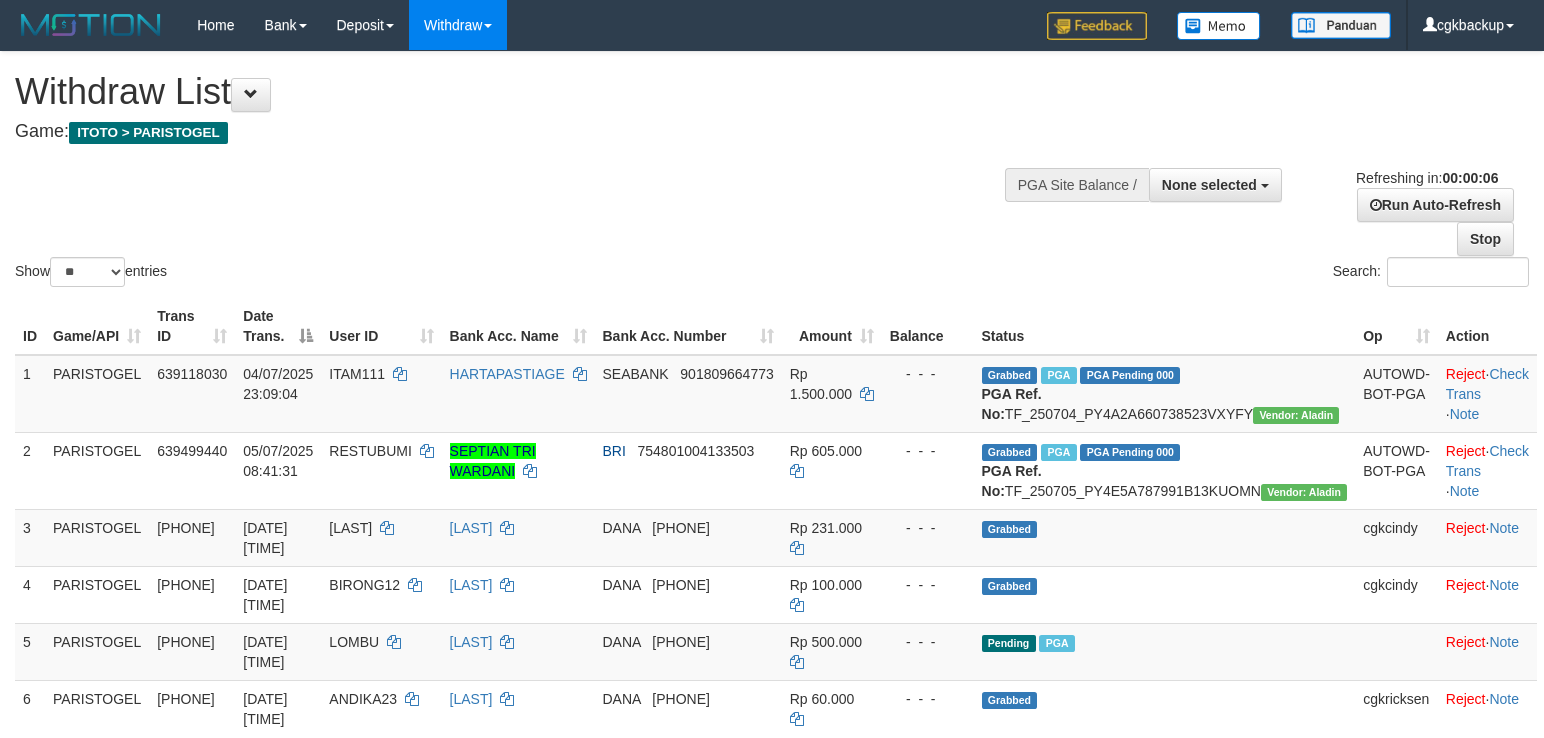 scroll, scrollTop: 141, scrollLeft: 0, axis: vertical 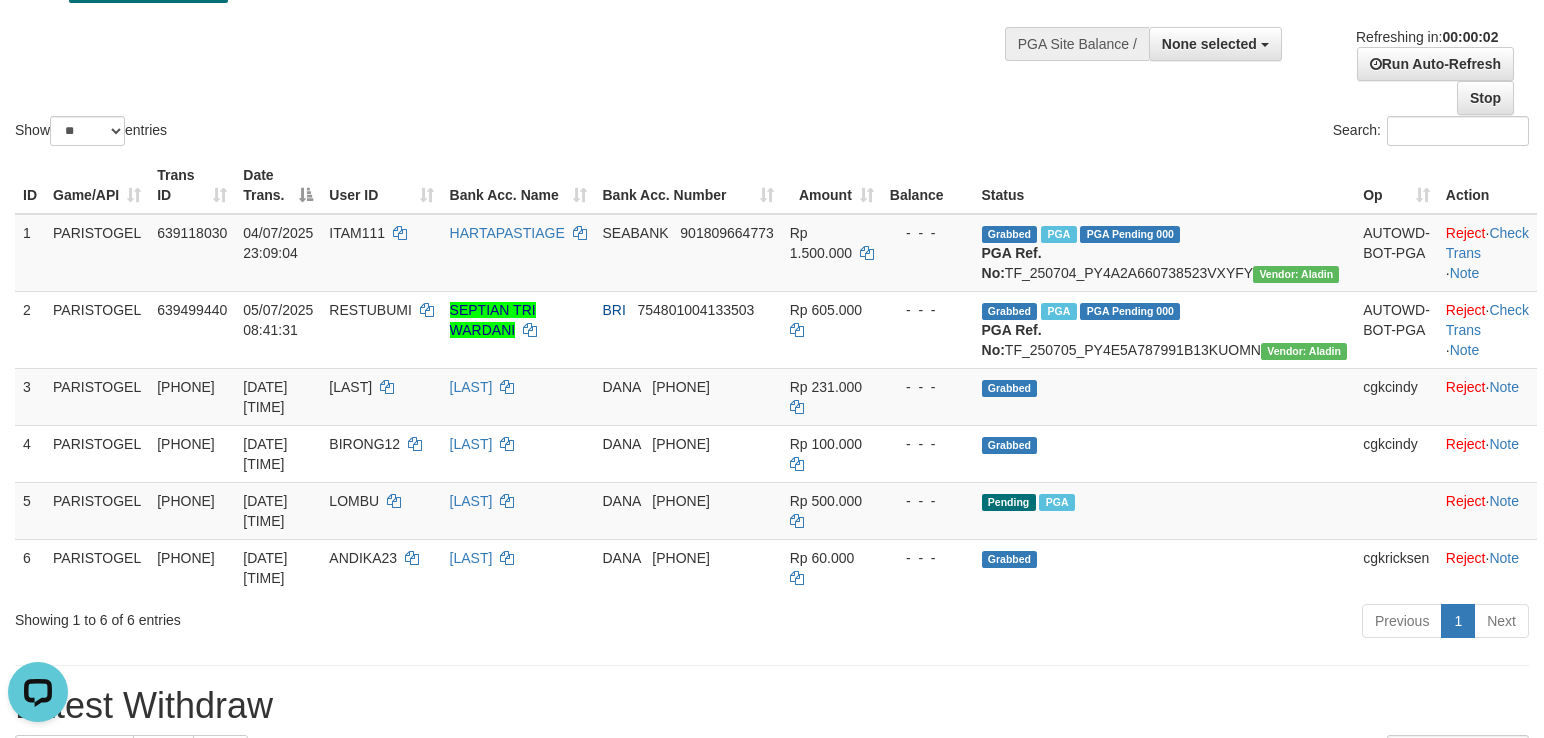 drag, startPoint x: 705, startPoint y: 62, endPoint x: 510, endPoint y: 0, distance: 204.61916 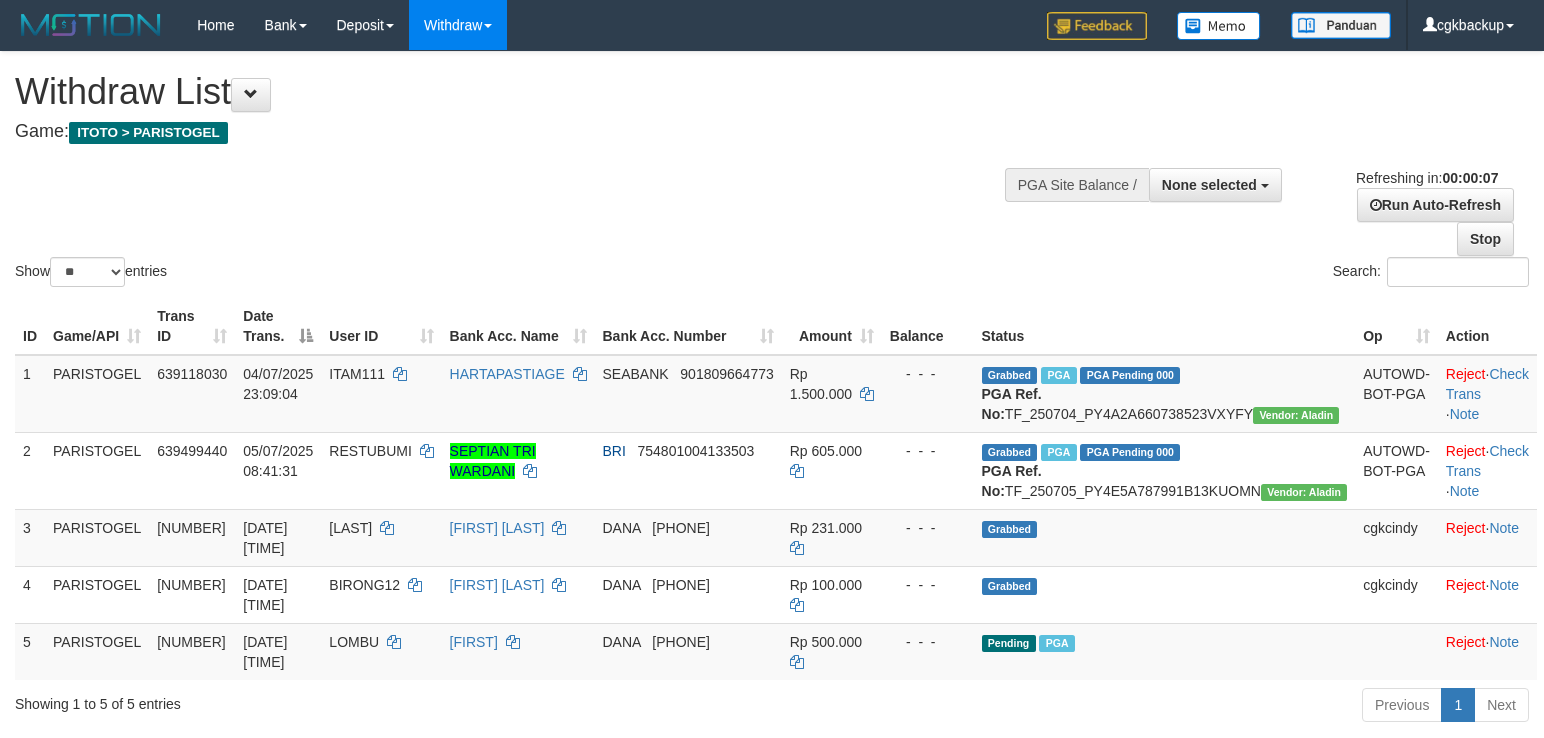 scroll, scrollTop: 141, scrollLeft: 0, axis: vertical 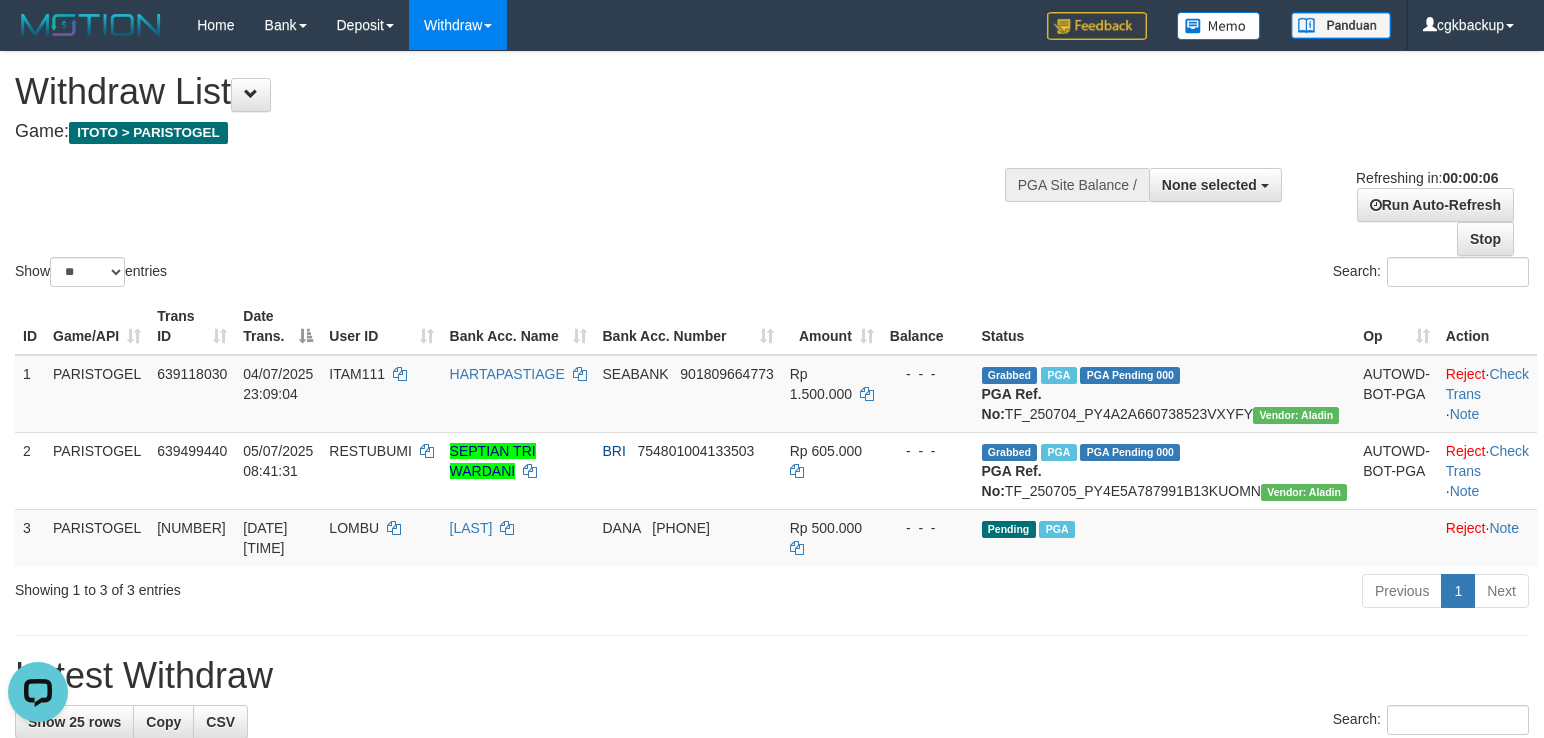 click on "Show  ** ** ** ***  entries" at bounding box center (386, 274) 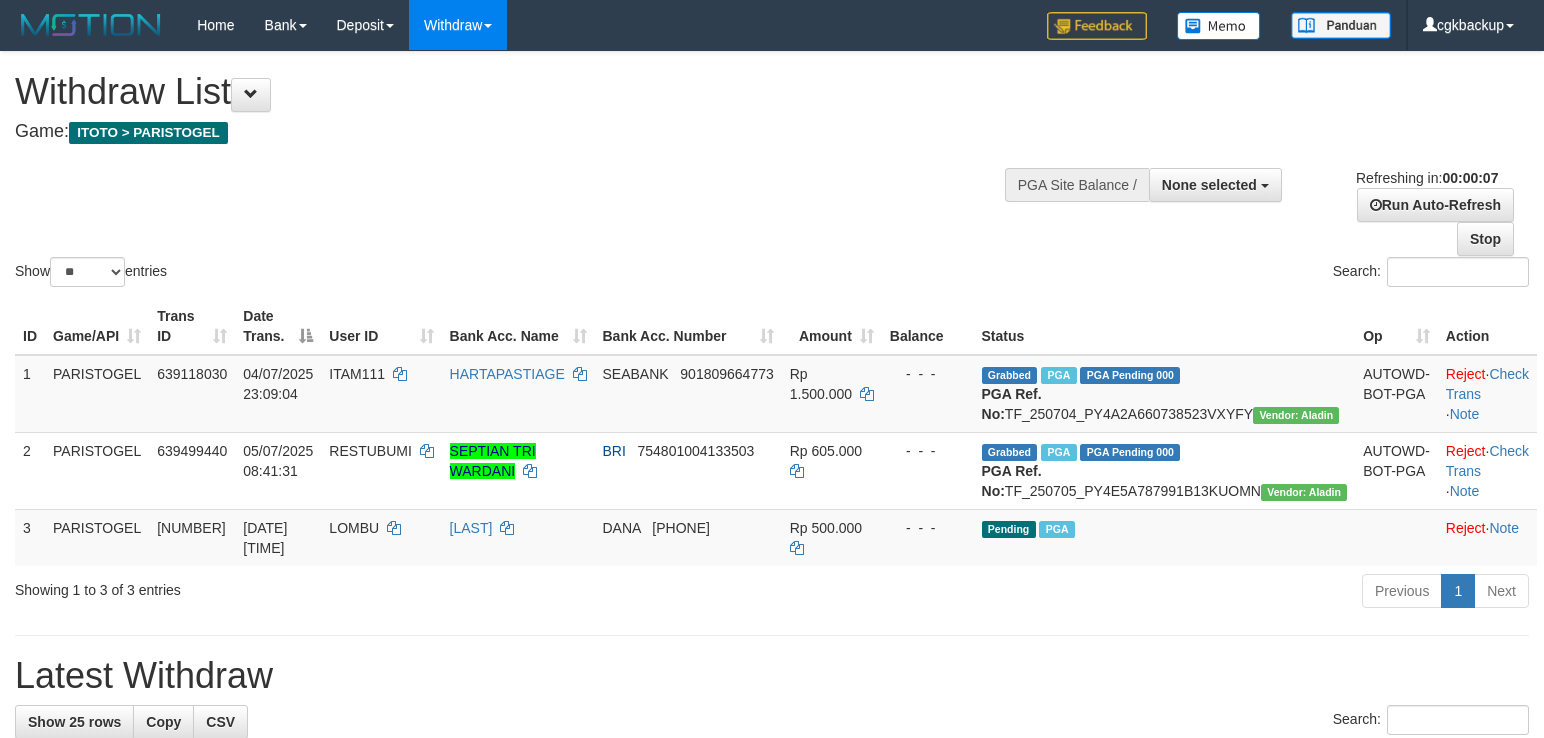 scroll, scrollTop: 0, scrollLeft: 0, axis: both 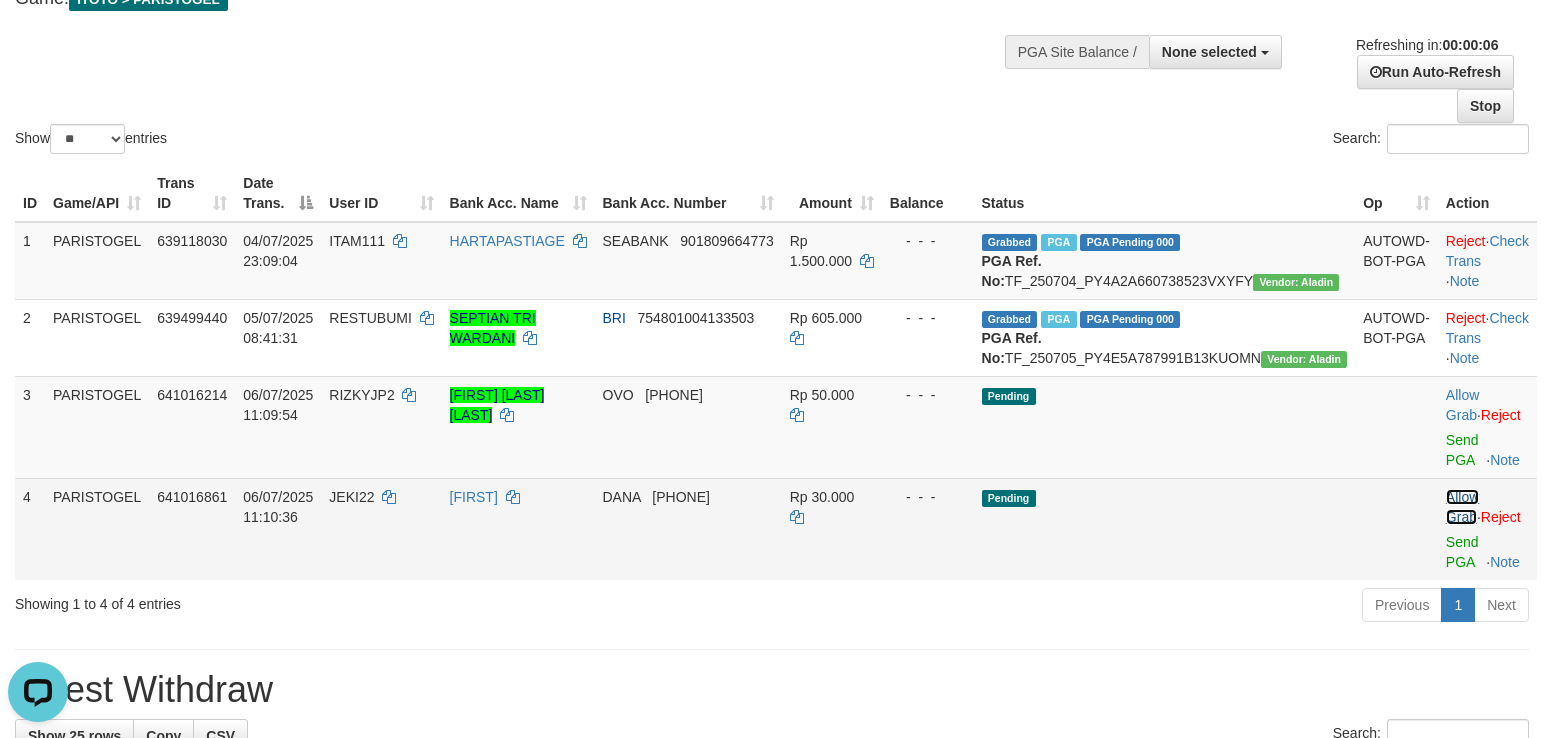 click on "Allow Grab" at bounding box center [1462, 507] 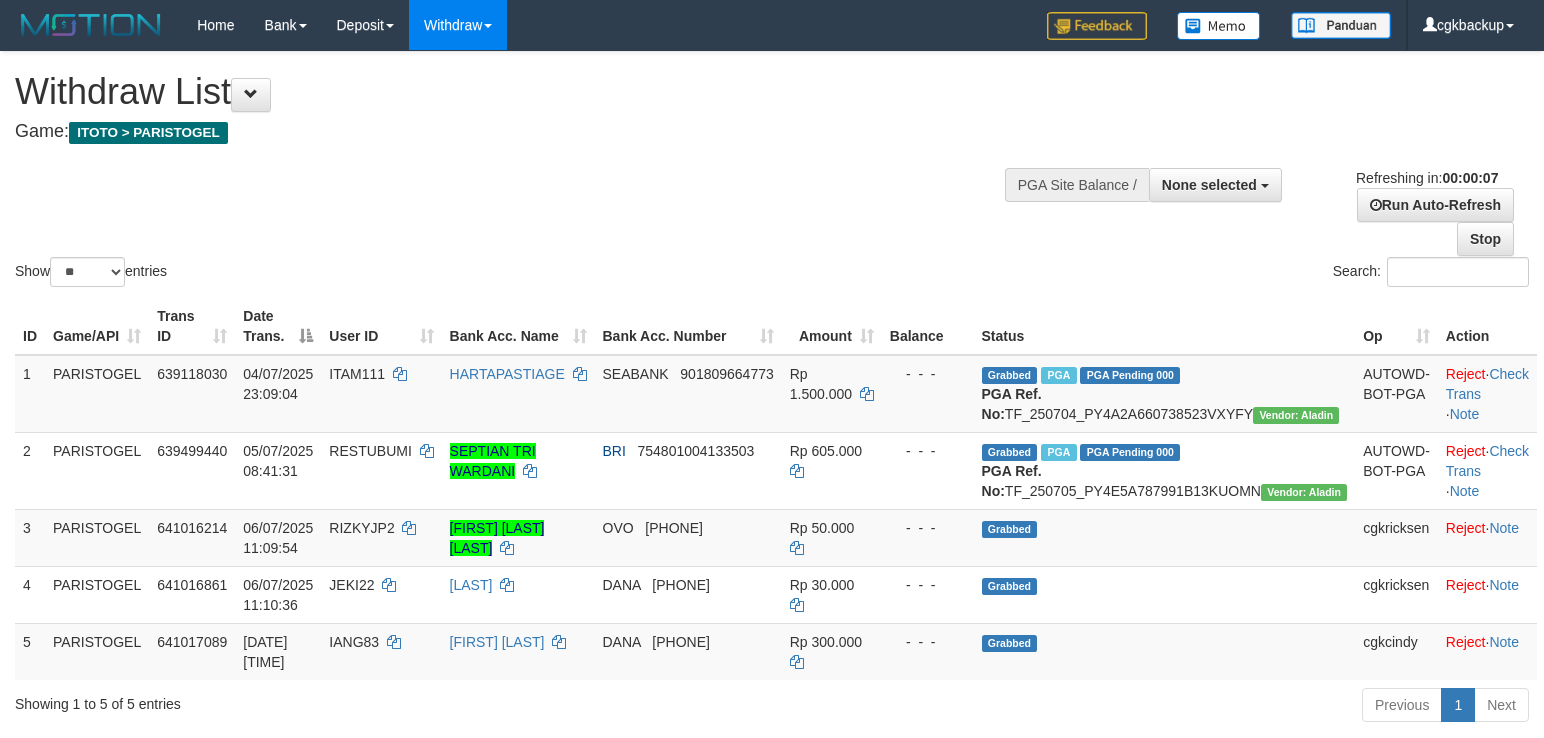 scroll, scrollTop: 266, scrollLeft: 0, axis: vertical 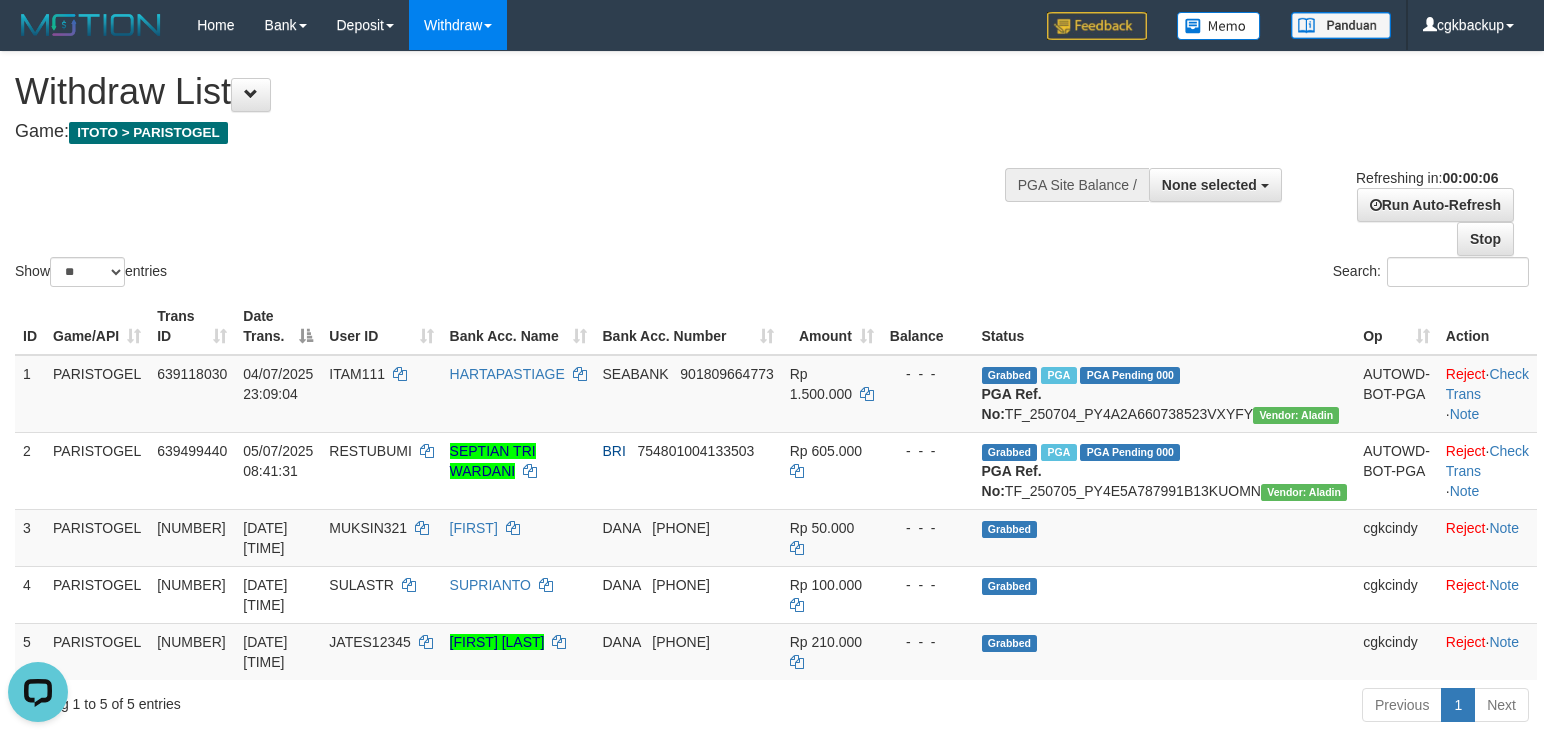click on "Search:" at bounding box center (1158, 274) 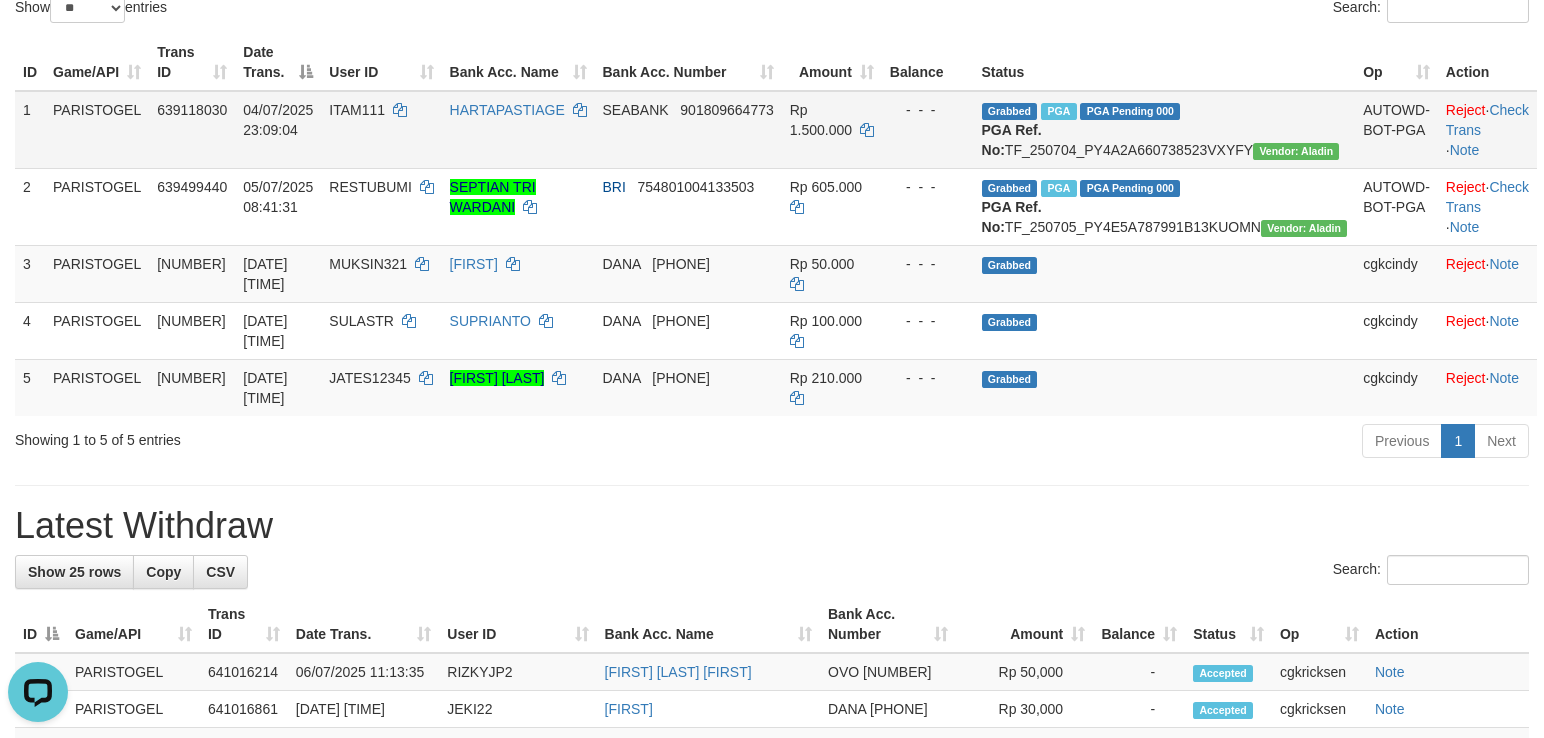 scroll, scrollTop: 266, scrollLeft: 0, axis: vertical 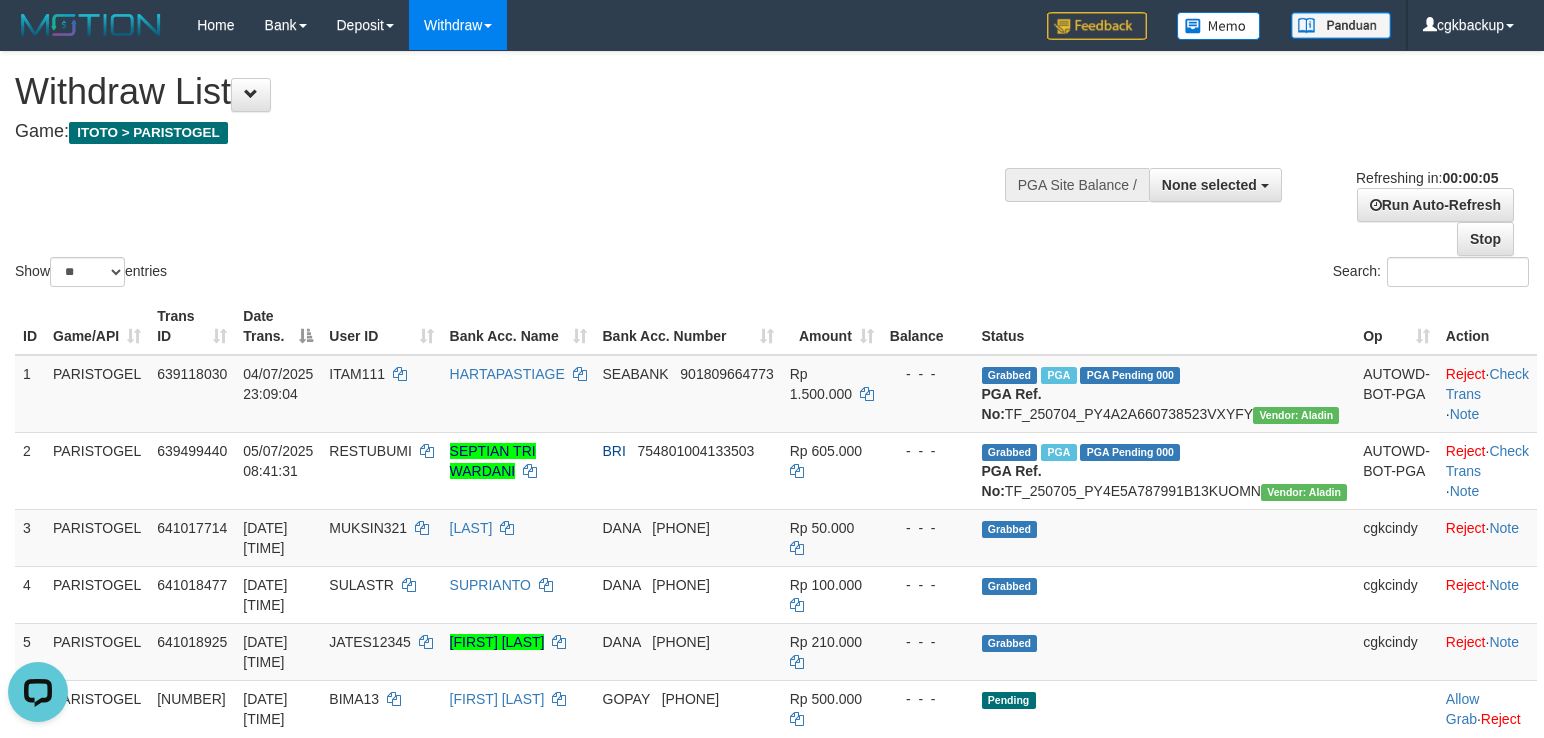 click on "Withdraw List
Game:   ITOTO > PARISTOGEL" at bounding box center (512, 106) 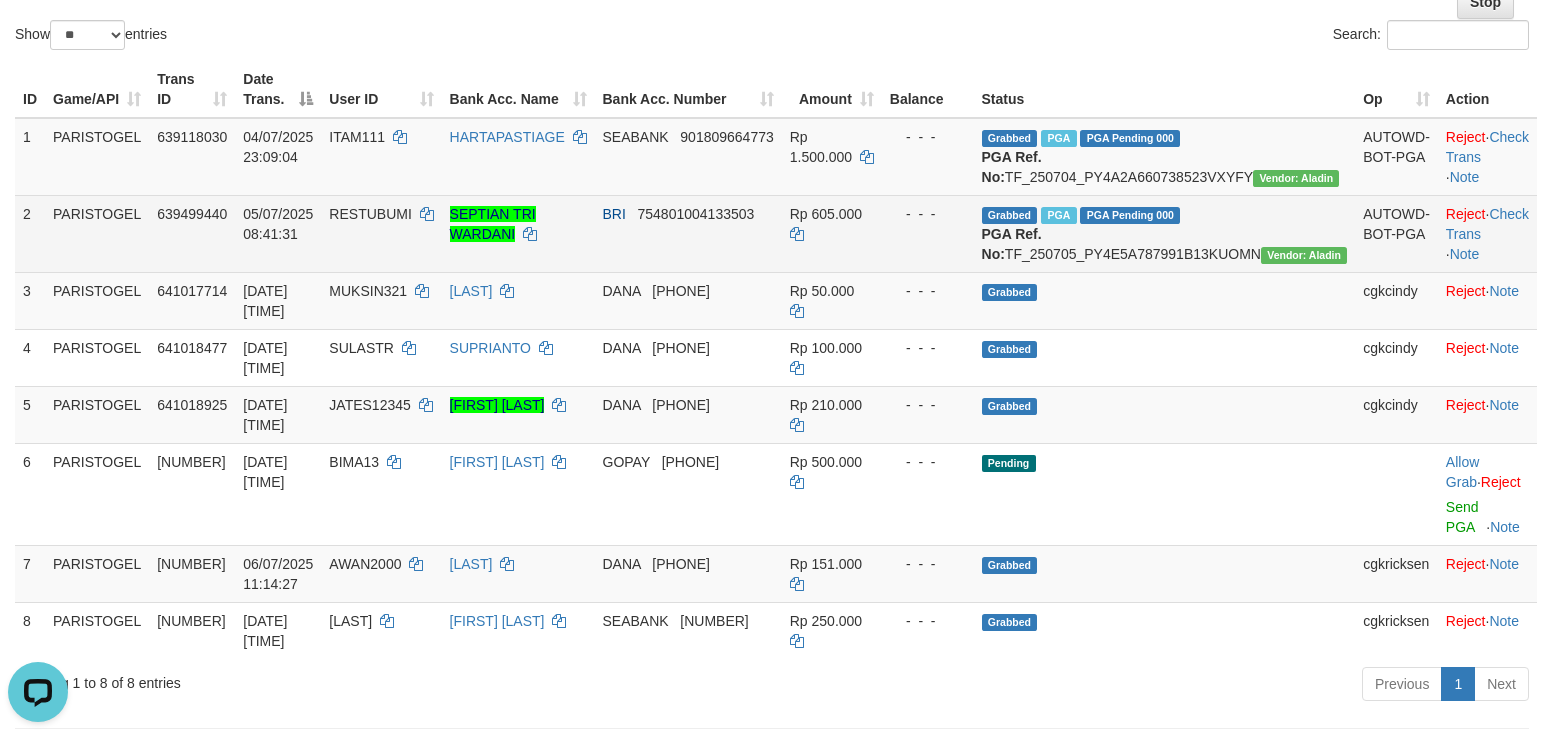 scroll, scrollTop: 266, scrollLeft: 0, axis: vertical 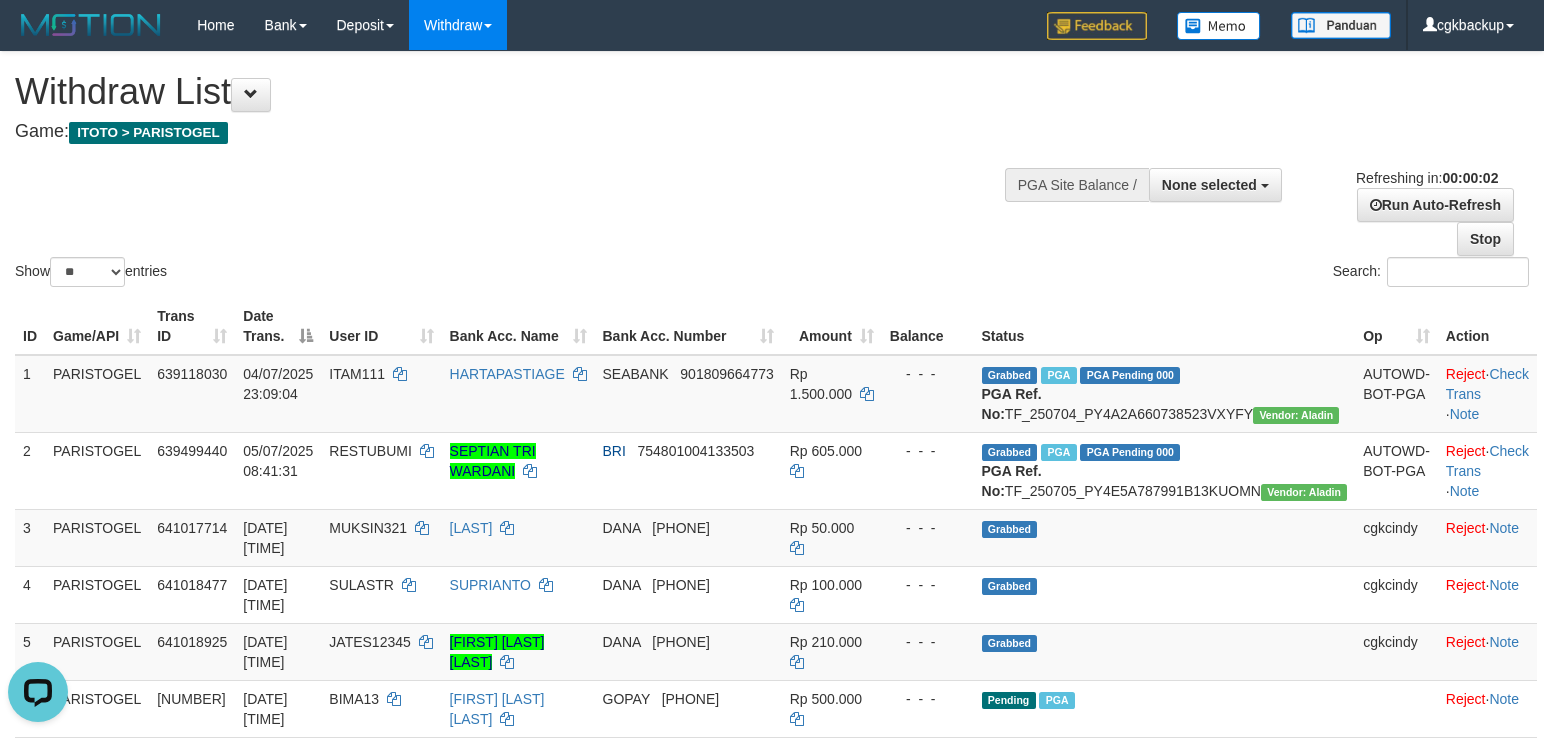 click on "Show  ** ** ** ***  entries Search:" at bounding box center (772, 171) 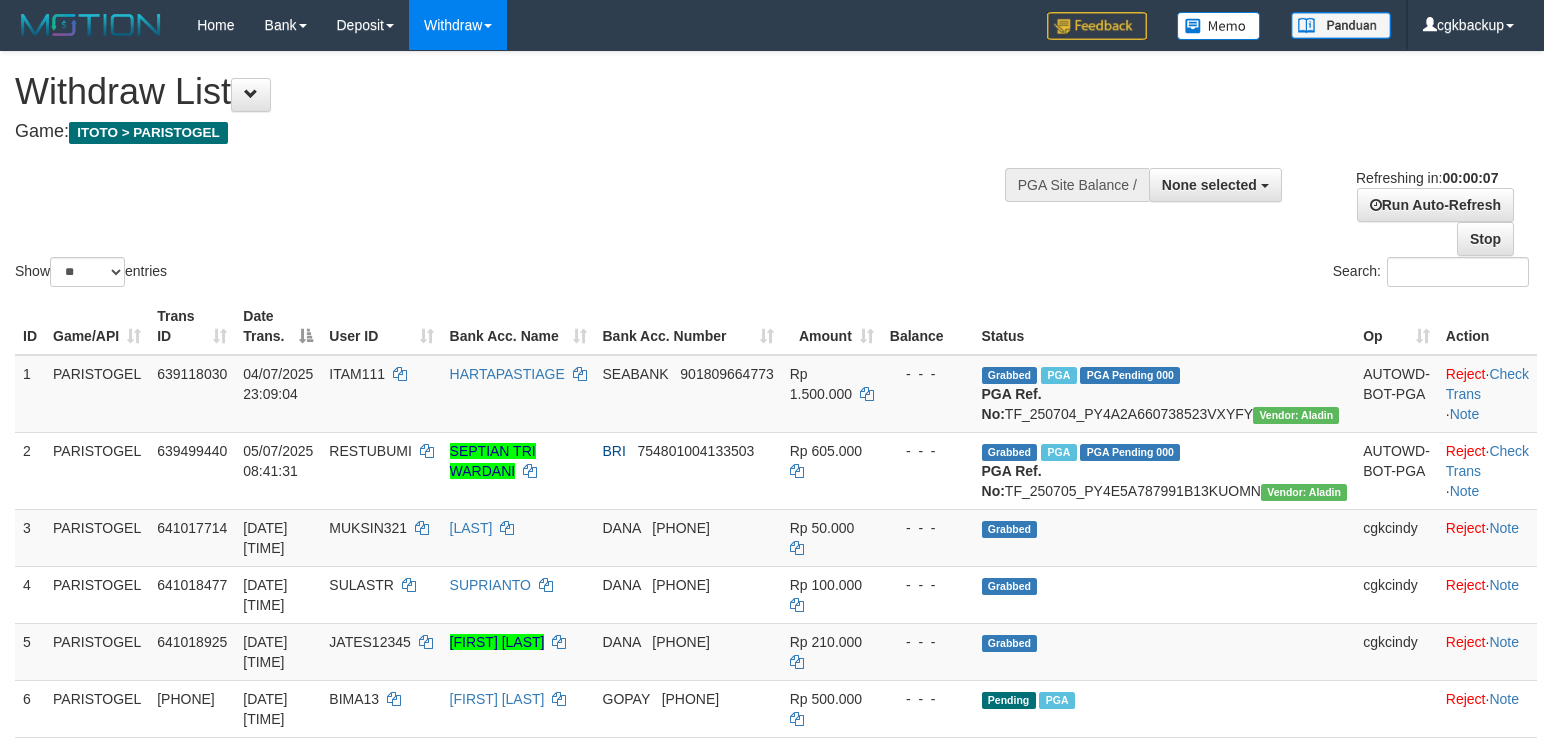 scroll, scrollTop: 400, scrollLeft: 0, axis: vertical 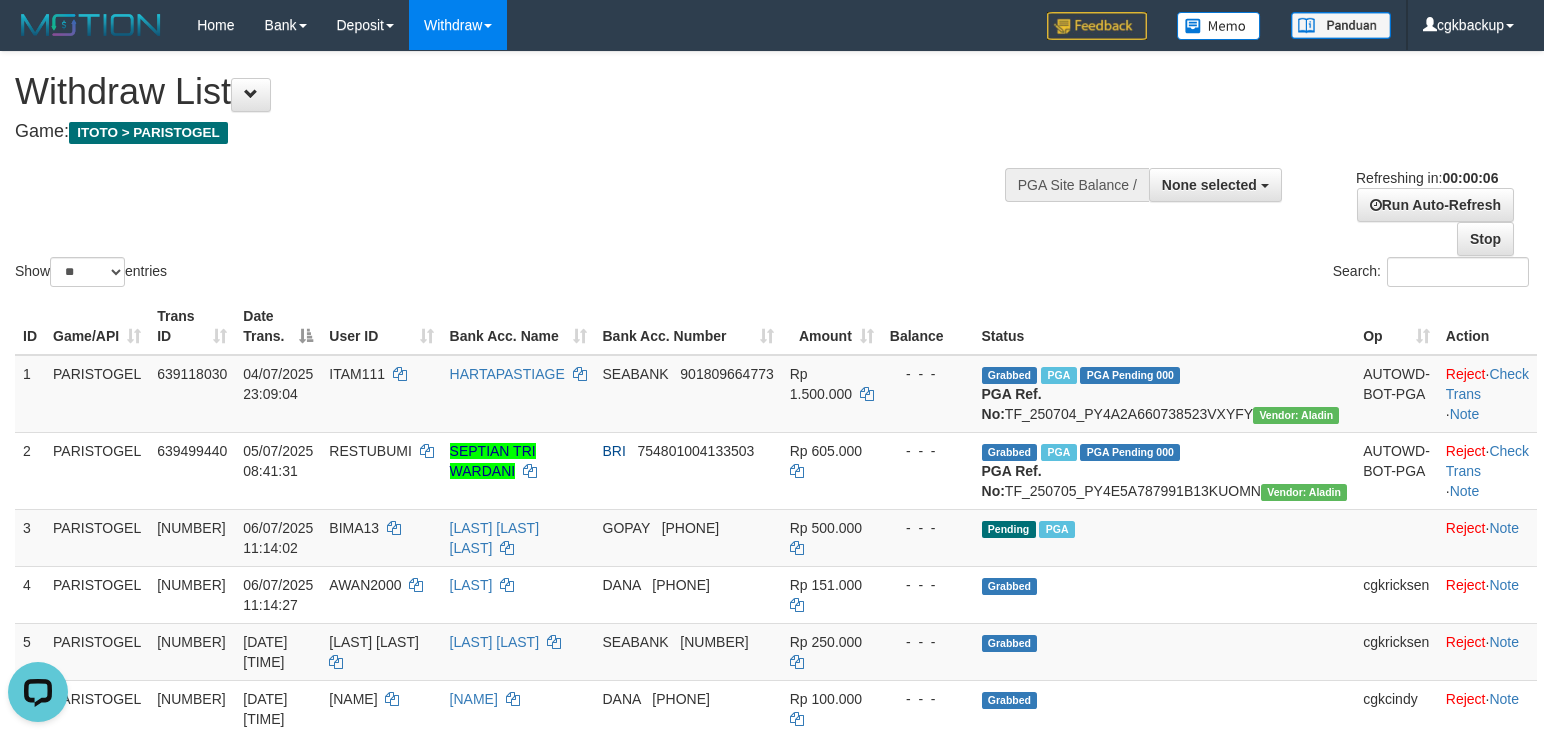 click on "Show  ** ** ** ***  entries Search:" at bounding box center [772, 171] 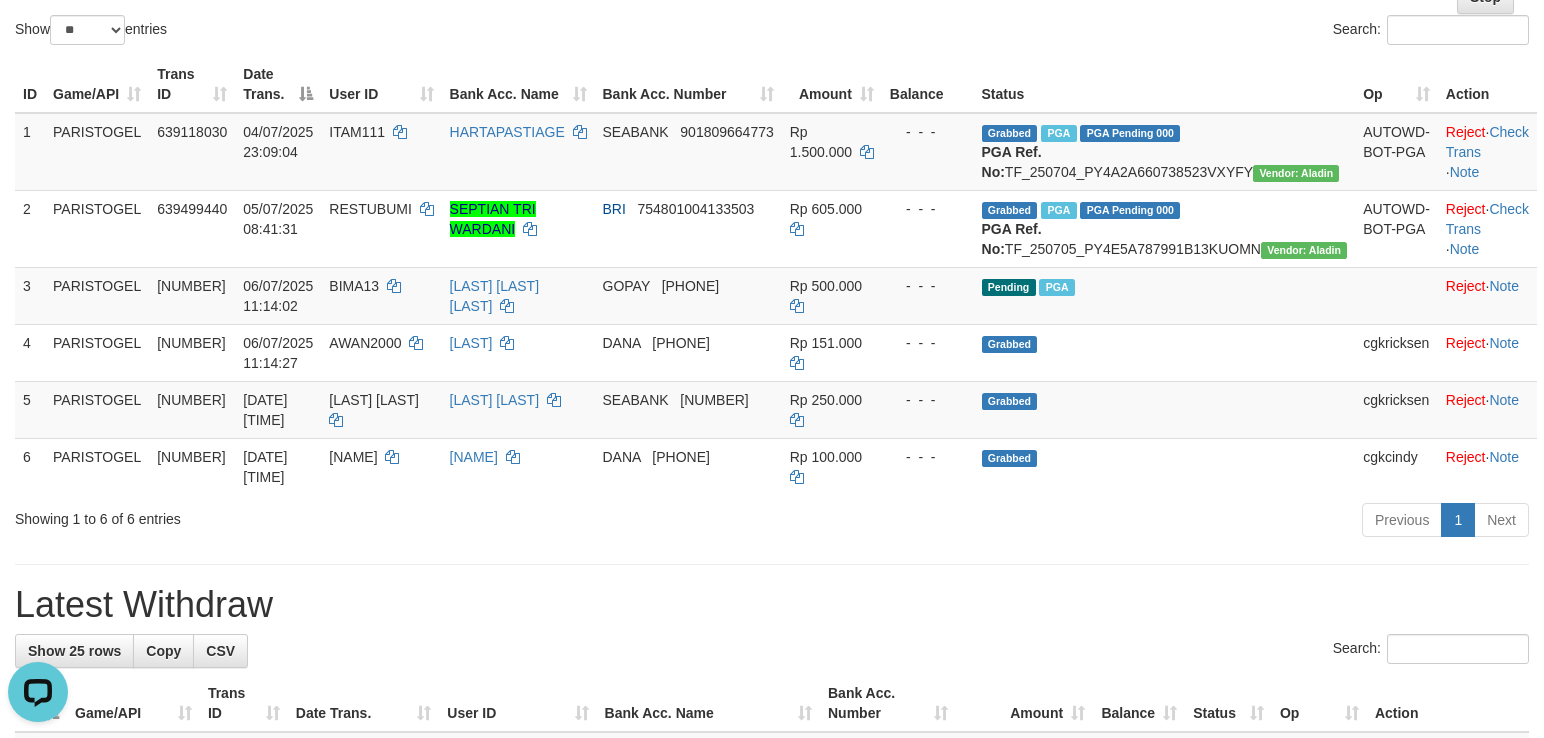scroll, scrollTop: 266, scrollLeft: 0, axis: vertical 